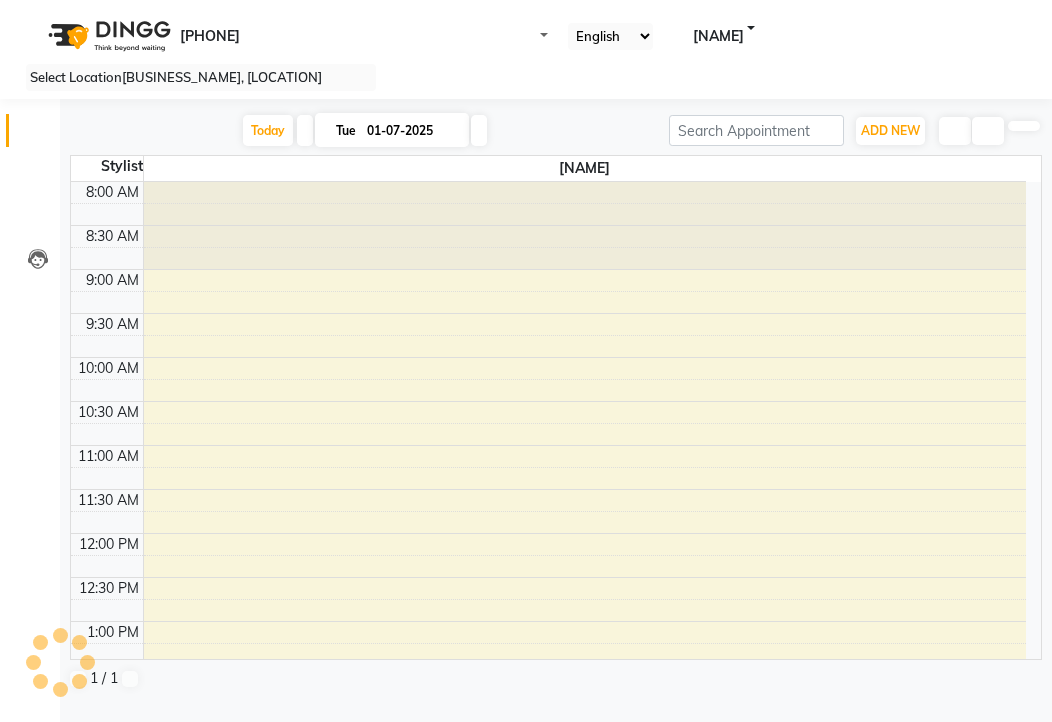 scroll, scrollTop: 0, scrollLeft: 0, axis: both 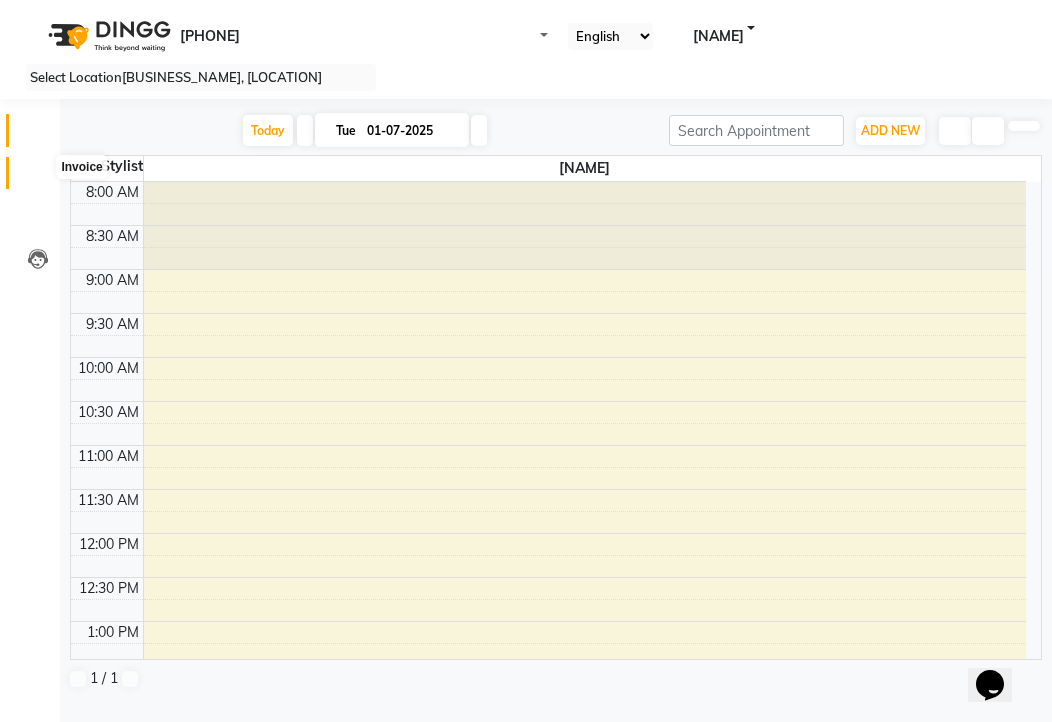 click at bounding box center [38, 178] 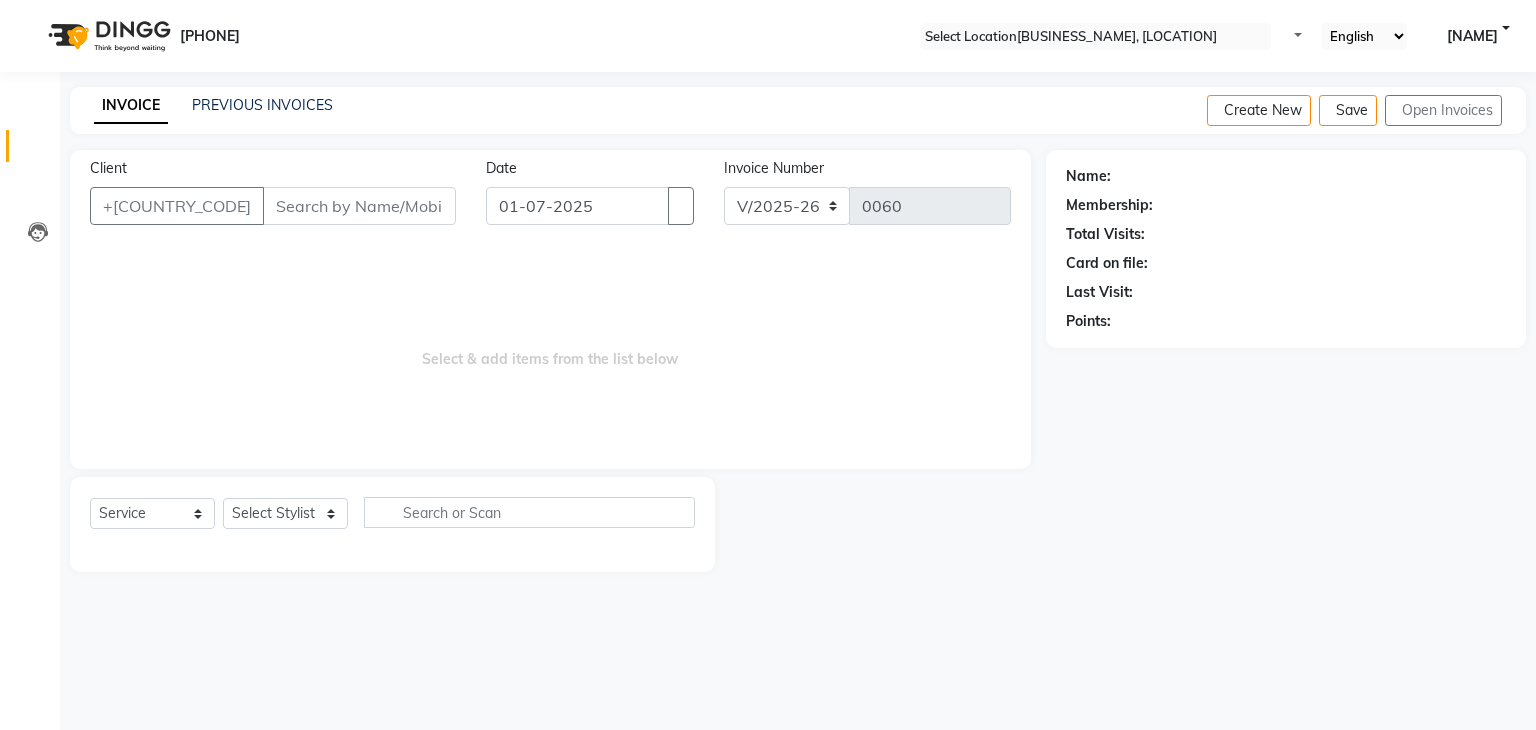 click on "Name: Membership: Total Visits: Card on file: Last Visit: Points:" at bounding box center (1293, 361) 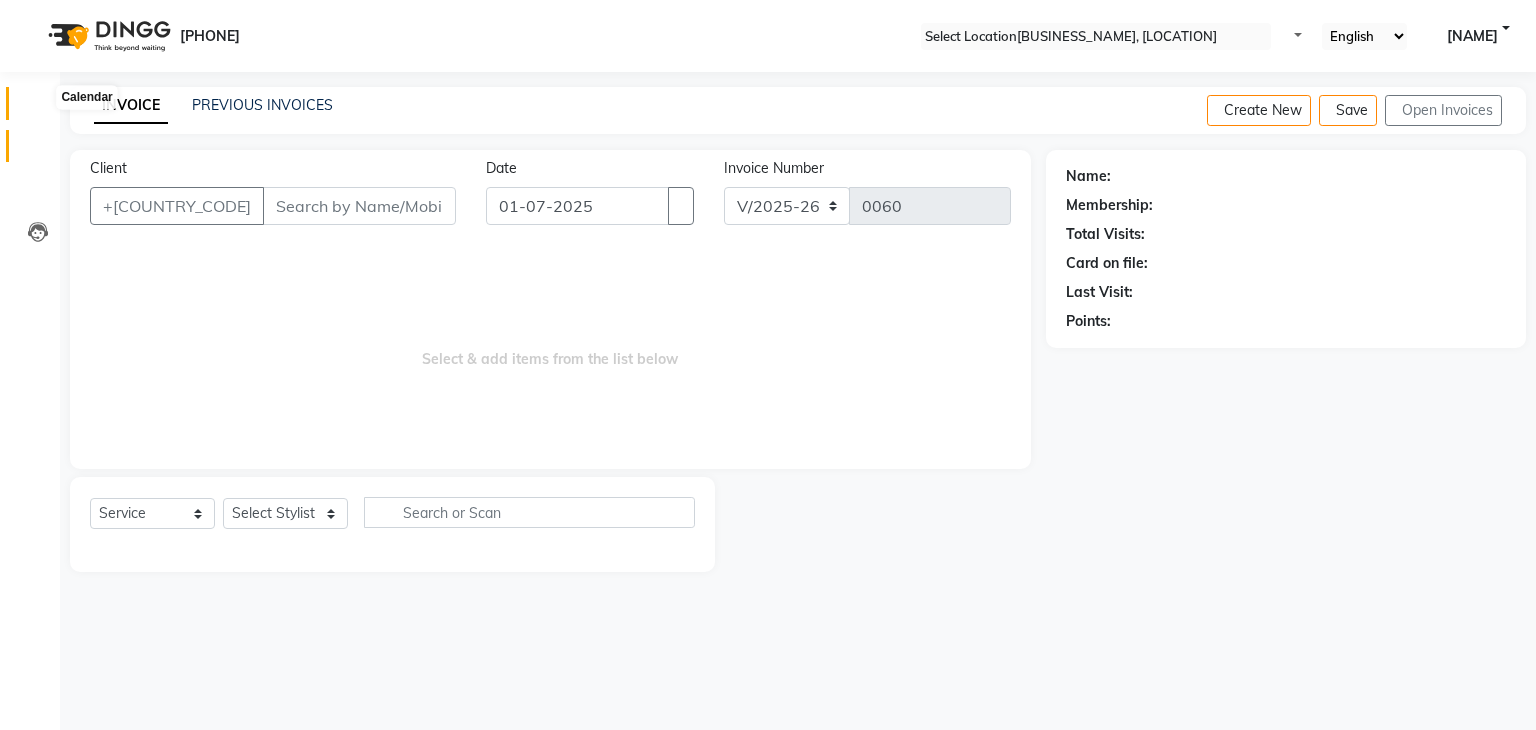 click at bounding box center (38, 108) 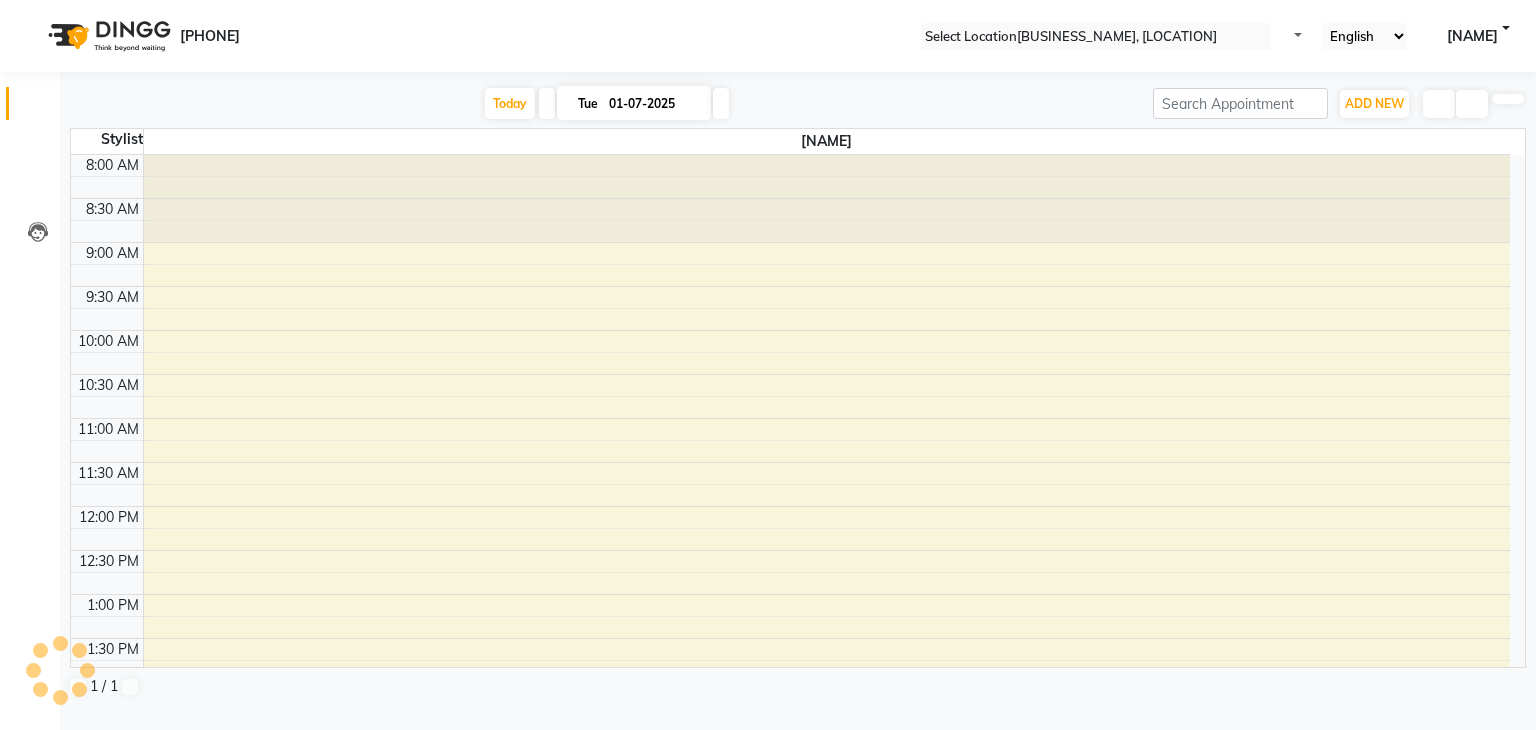 scroll, scrollTop: 524, scrollLeft: 0, axis: vertical 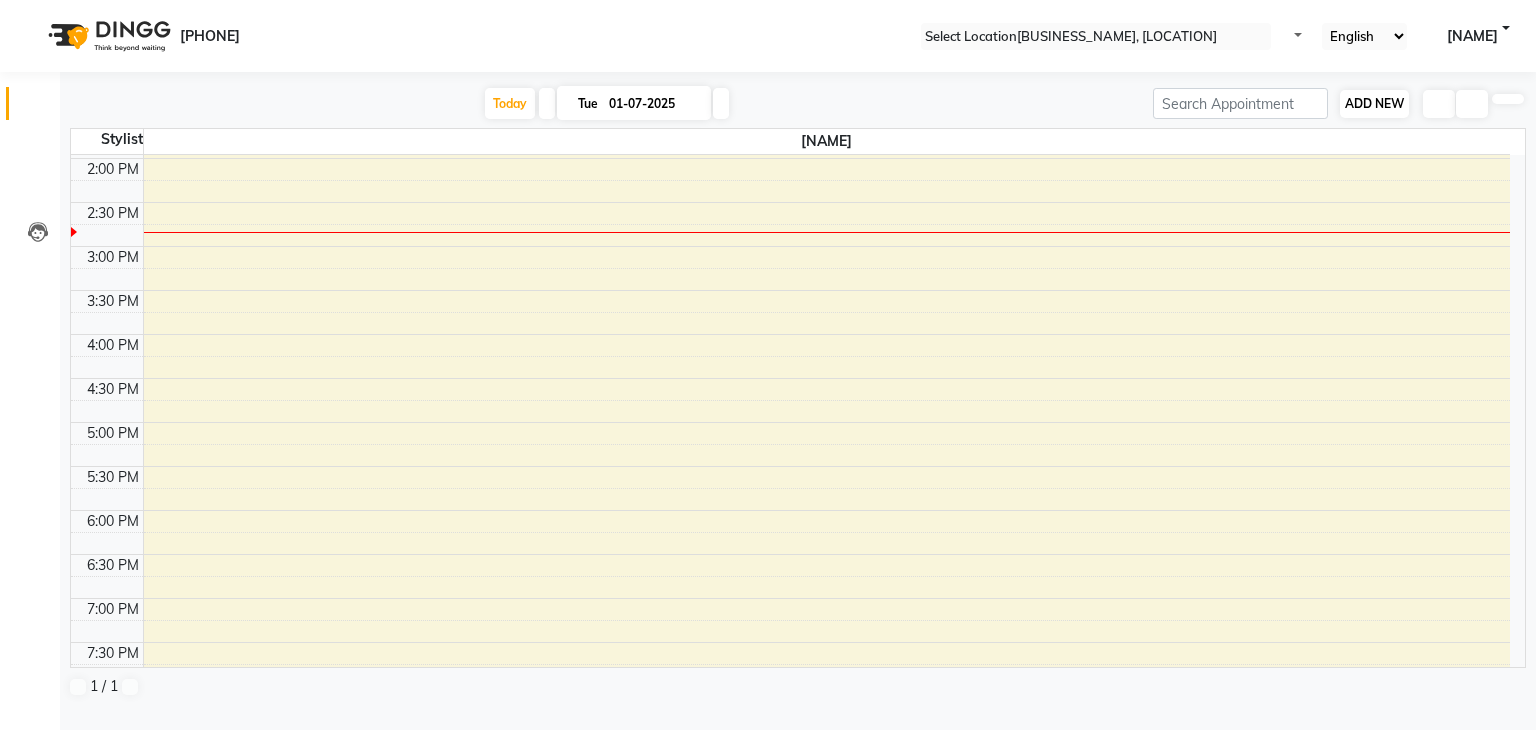 click on "ADD NEW Toggle Dropdown" at bounding box center (1374, 104) 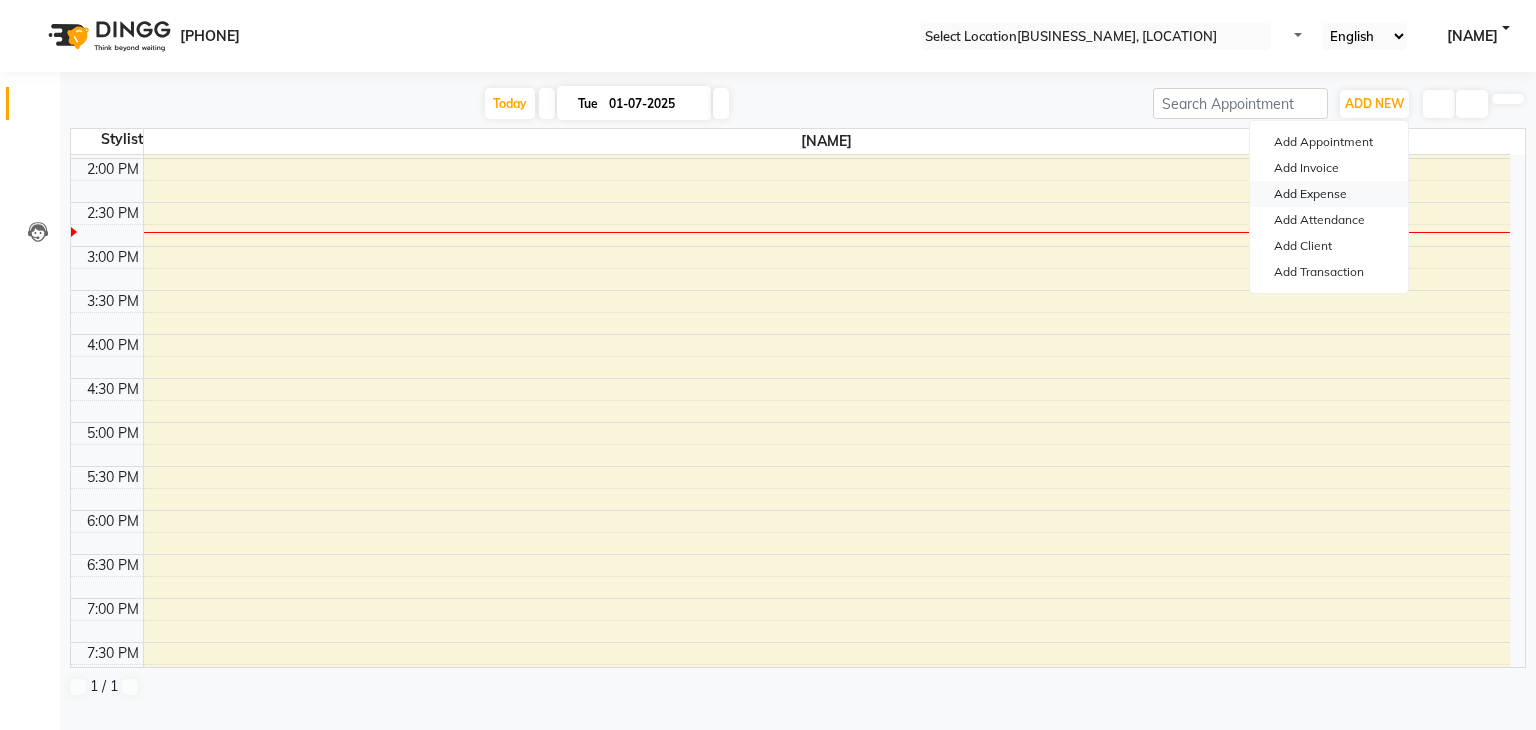 click on "Add Expense" at bounding box center [1329, 194] 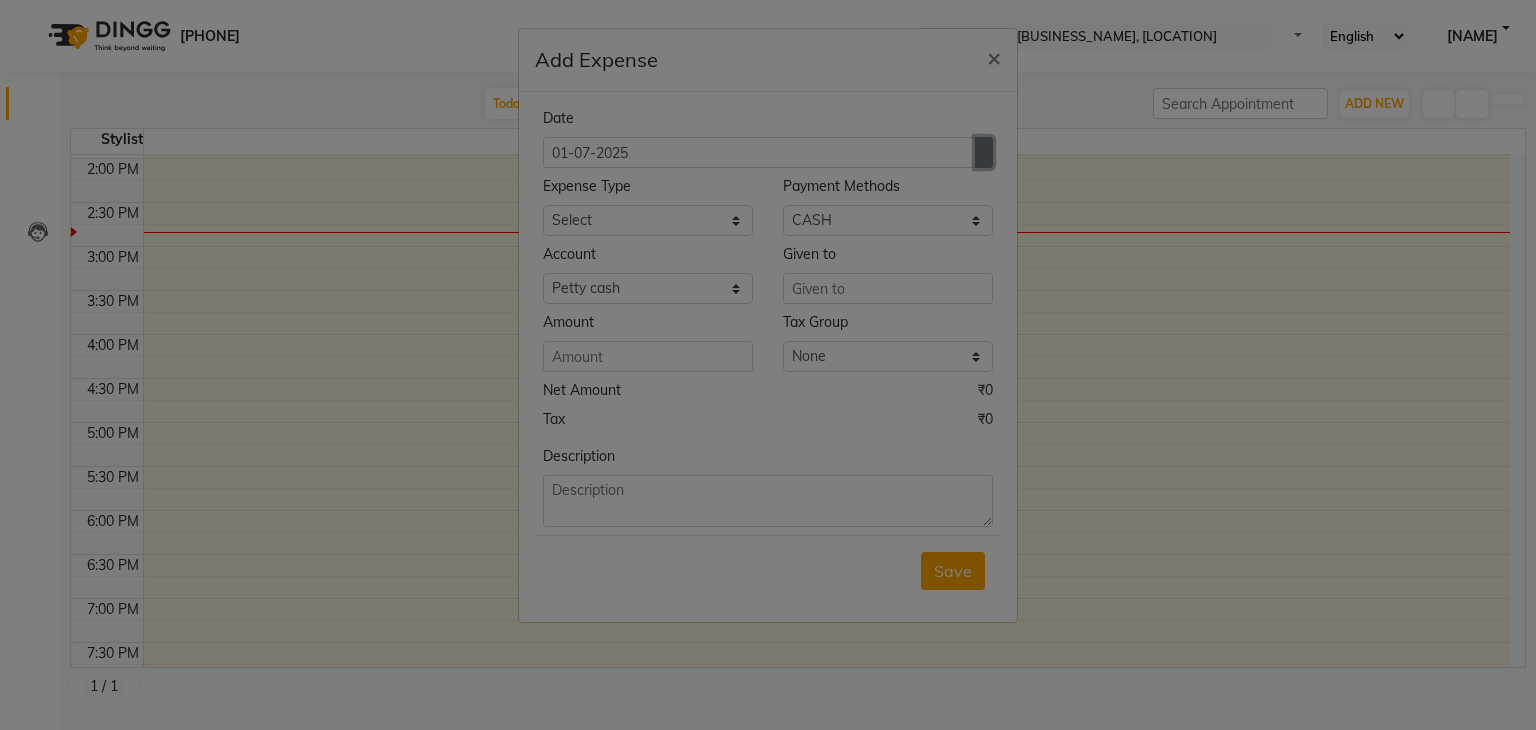 click at bounding box center (984, 152) 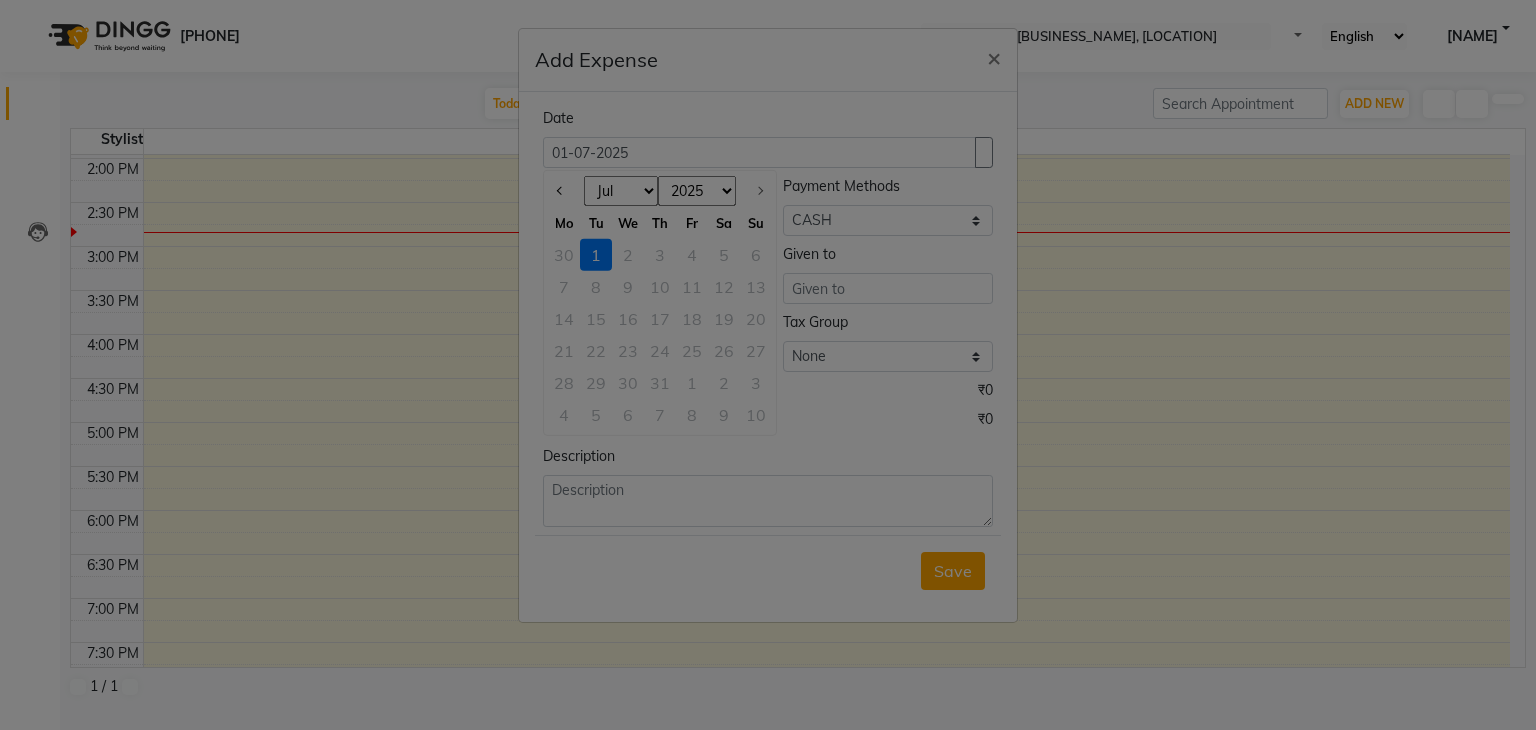 click on "Jan Feb Mar Apr May Jun Jul" at bounding box center (621, 191) 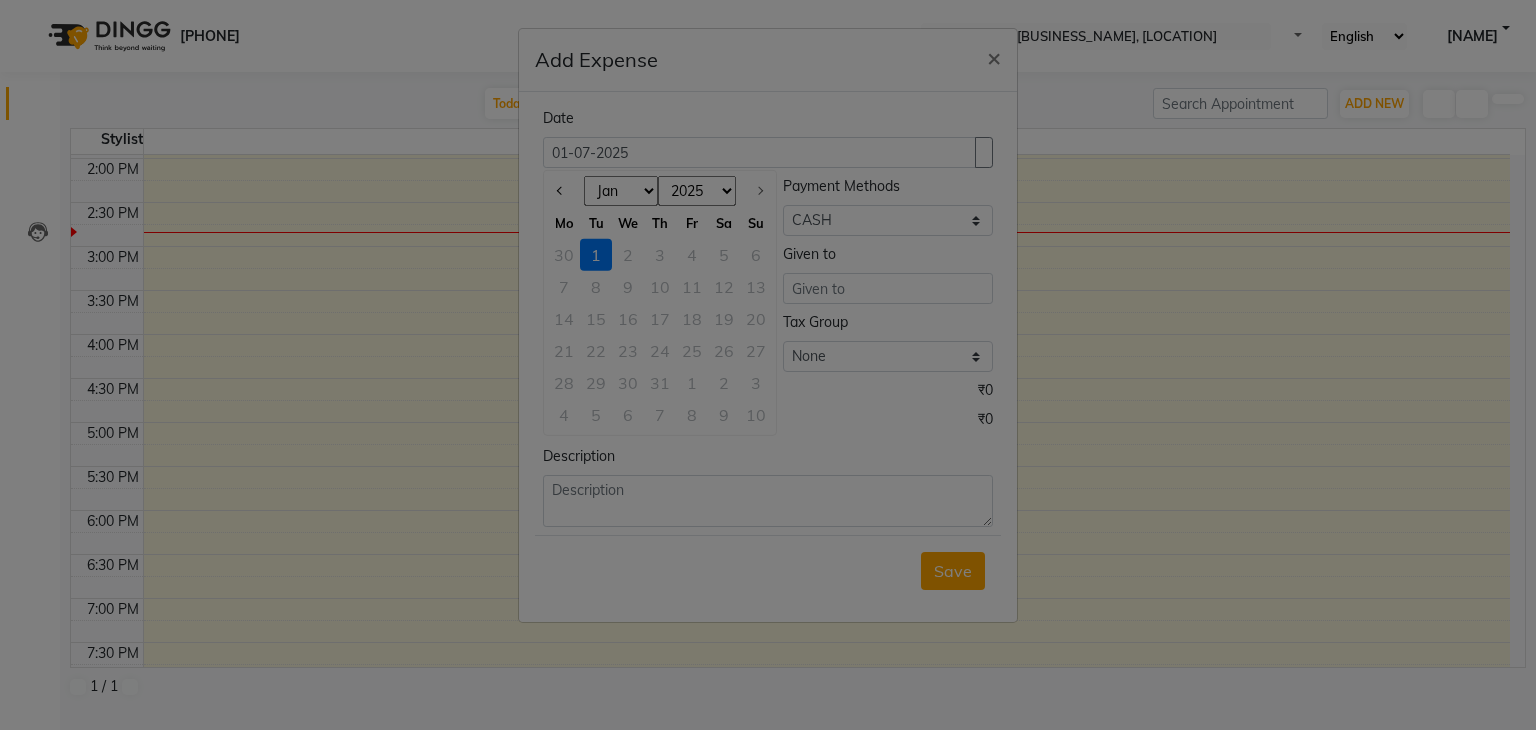click on "Jan Feb Mar Apr May Jun Jul" at bounding box center [621, 191] 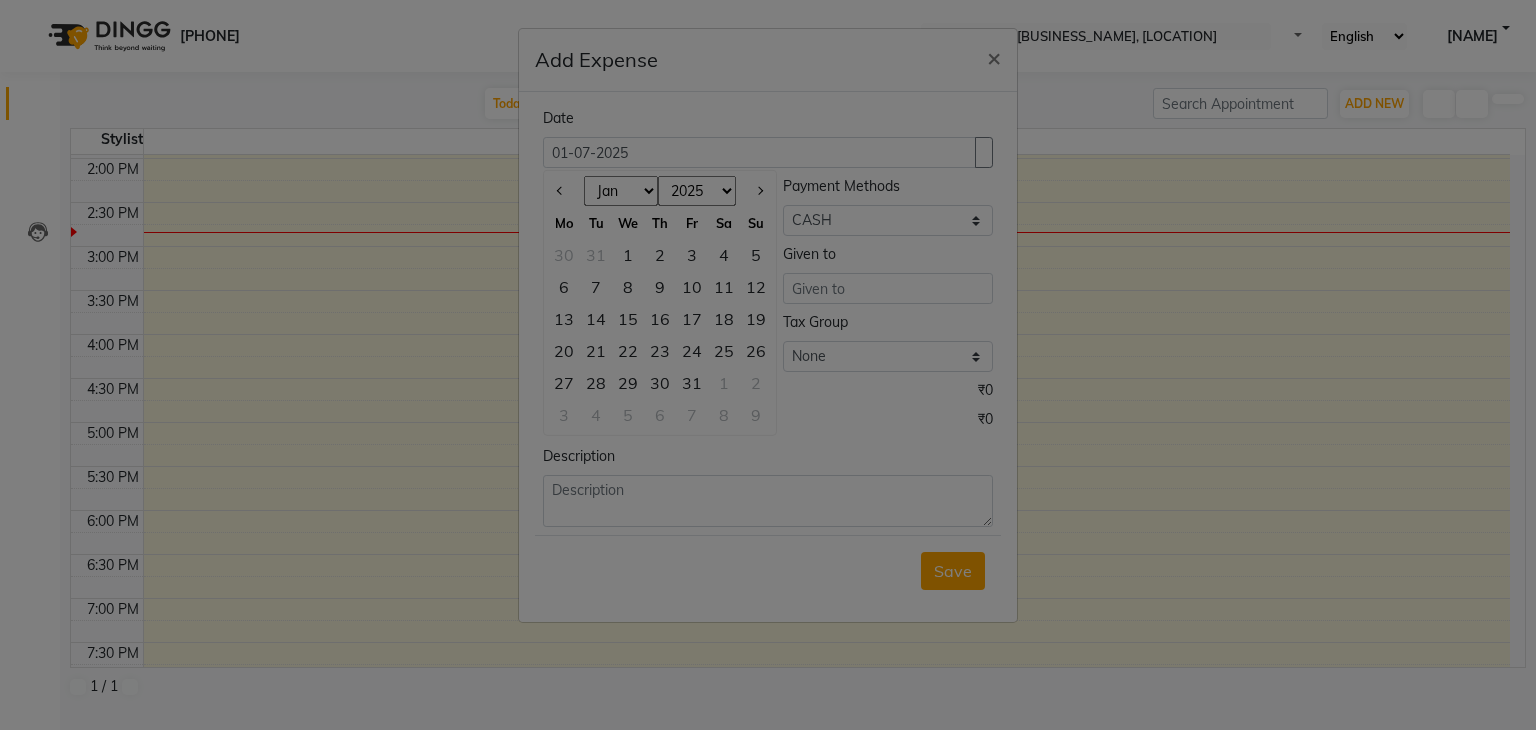 click on "We" at bounding box center [628, 223] 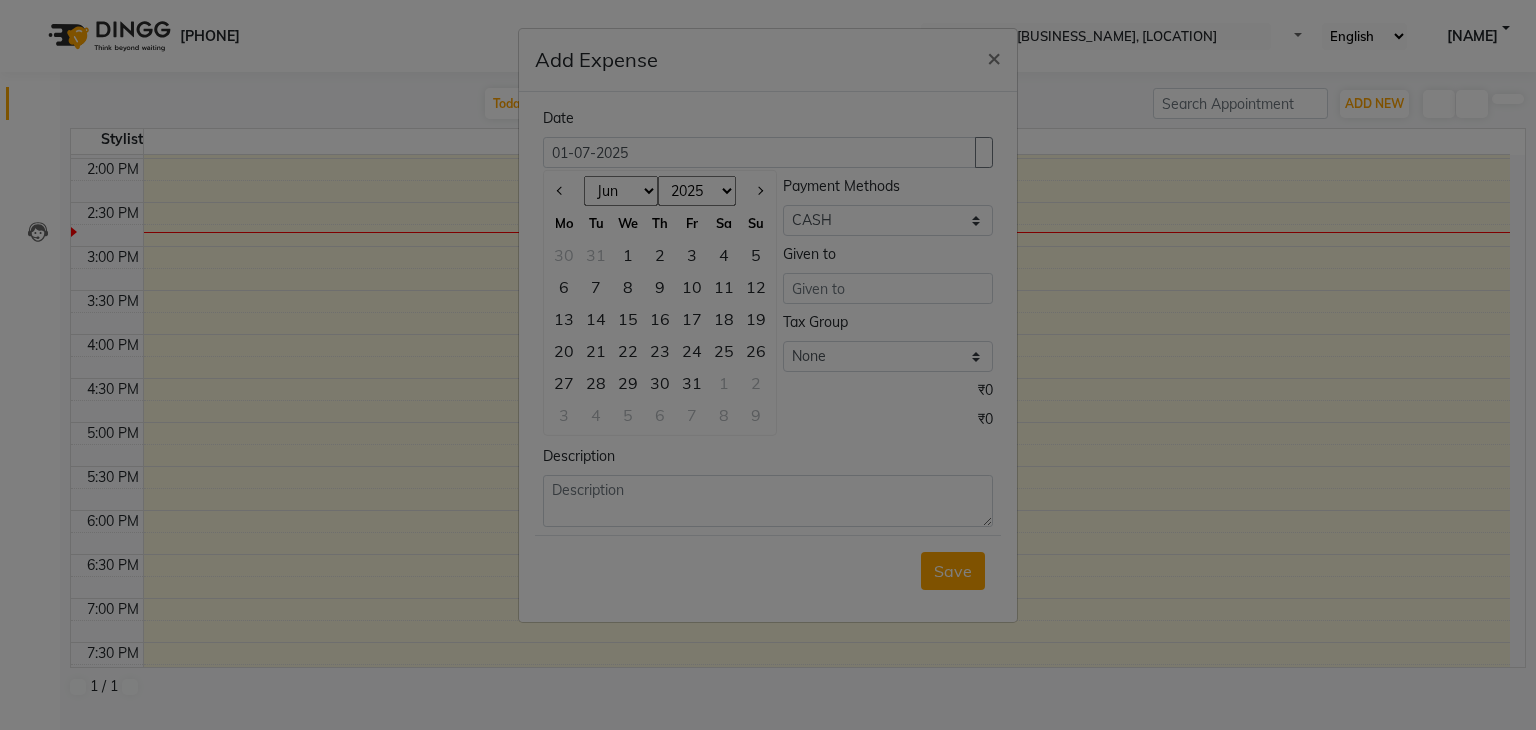 click on "Jan Feb Mar Apr May Jun Jul" at bounding box center (621, 191) 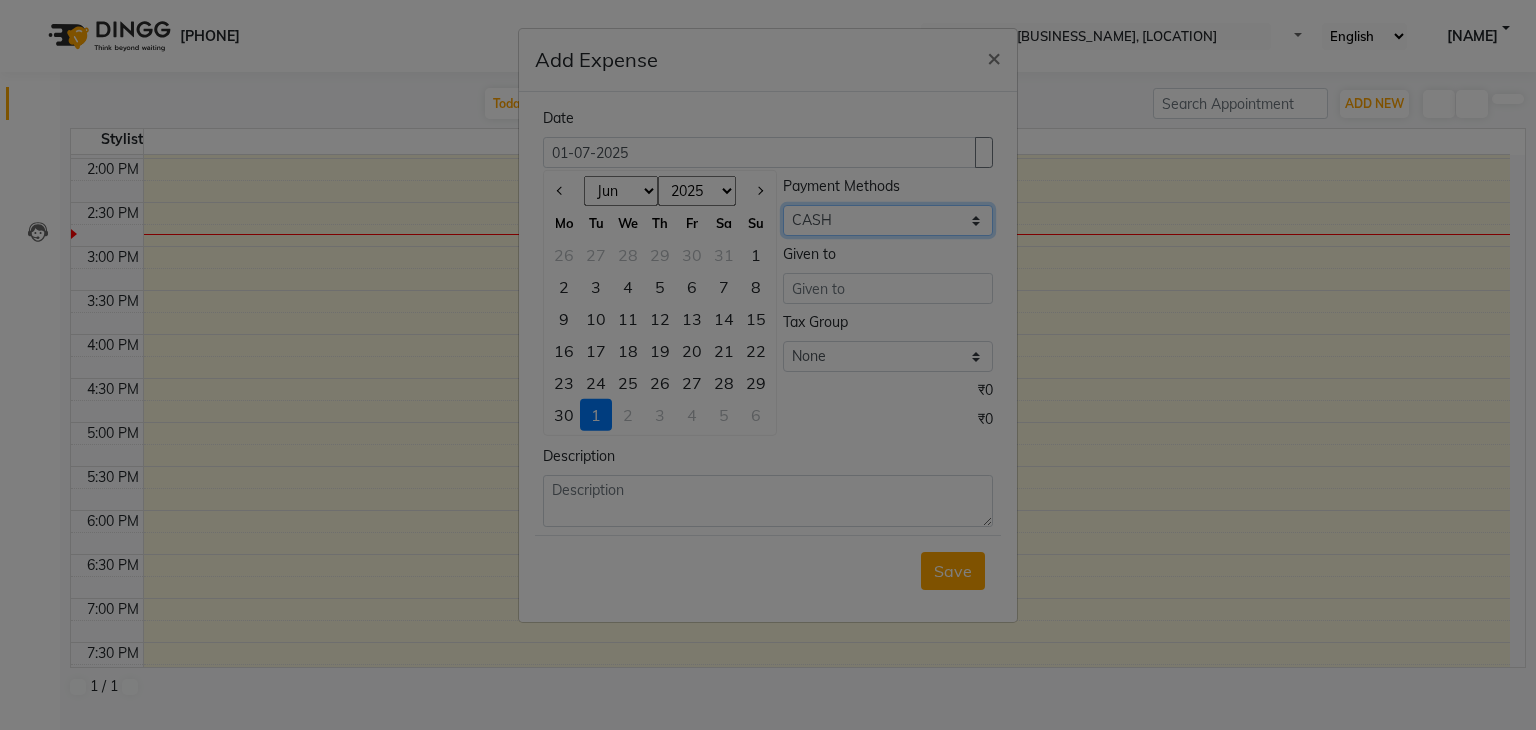 click on "Select CASH UPI Bank CARD Wallet" at bounding box center [888, 220] 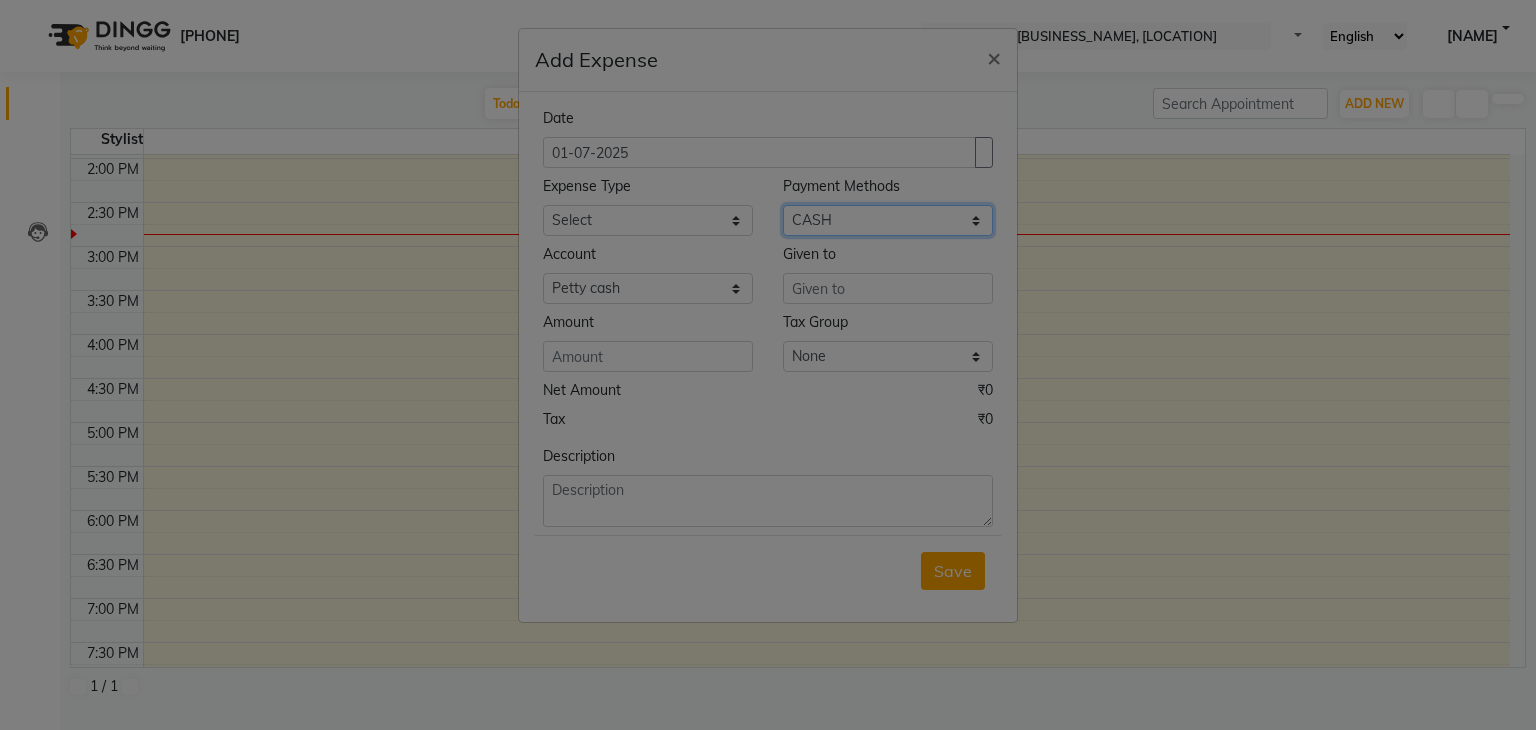 click on "Select CASH UPI Bank CARD Wallet" at bounding box center [888, 220] 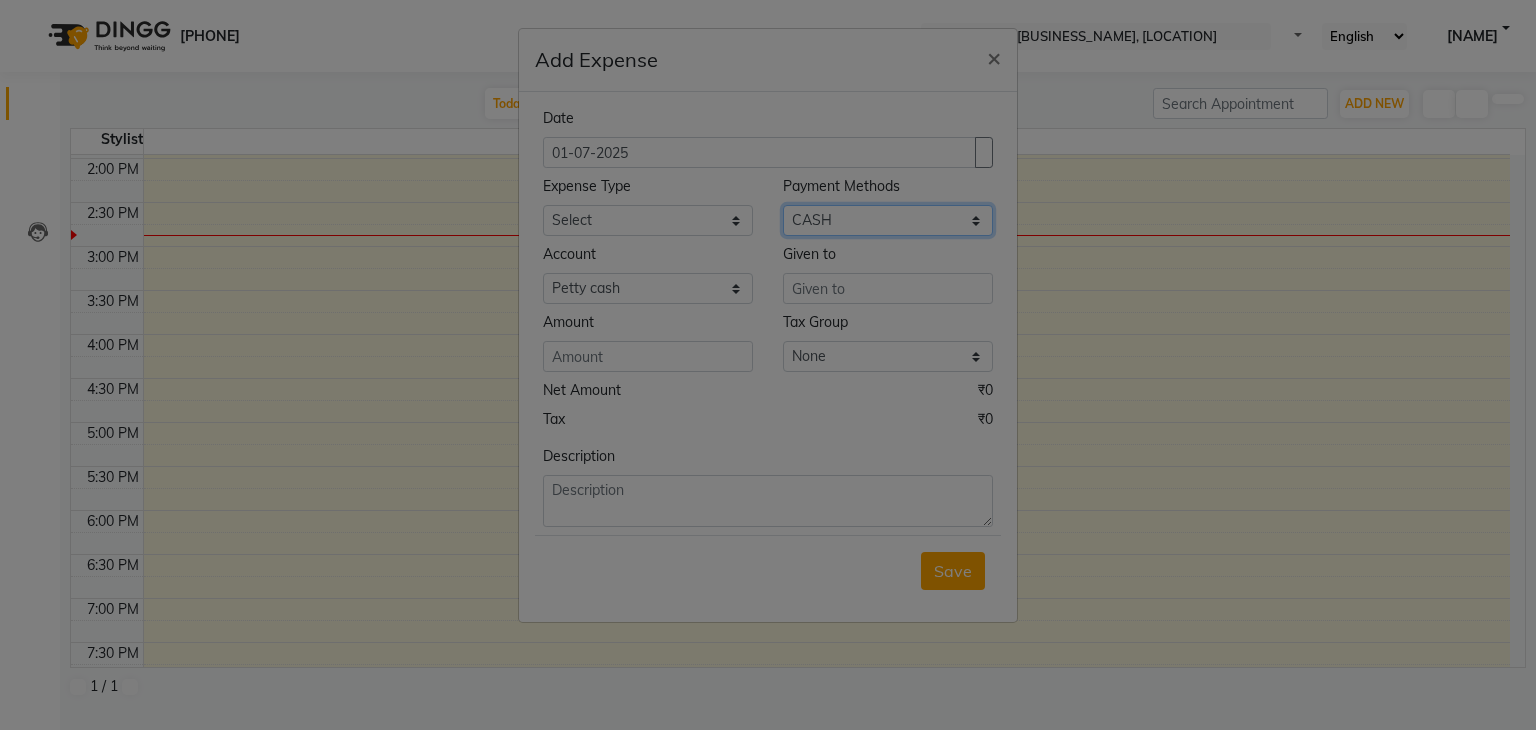 click on "Select CASH UPI Bank CARD Wallet" at bounding box center (888, 220) 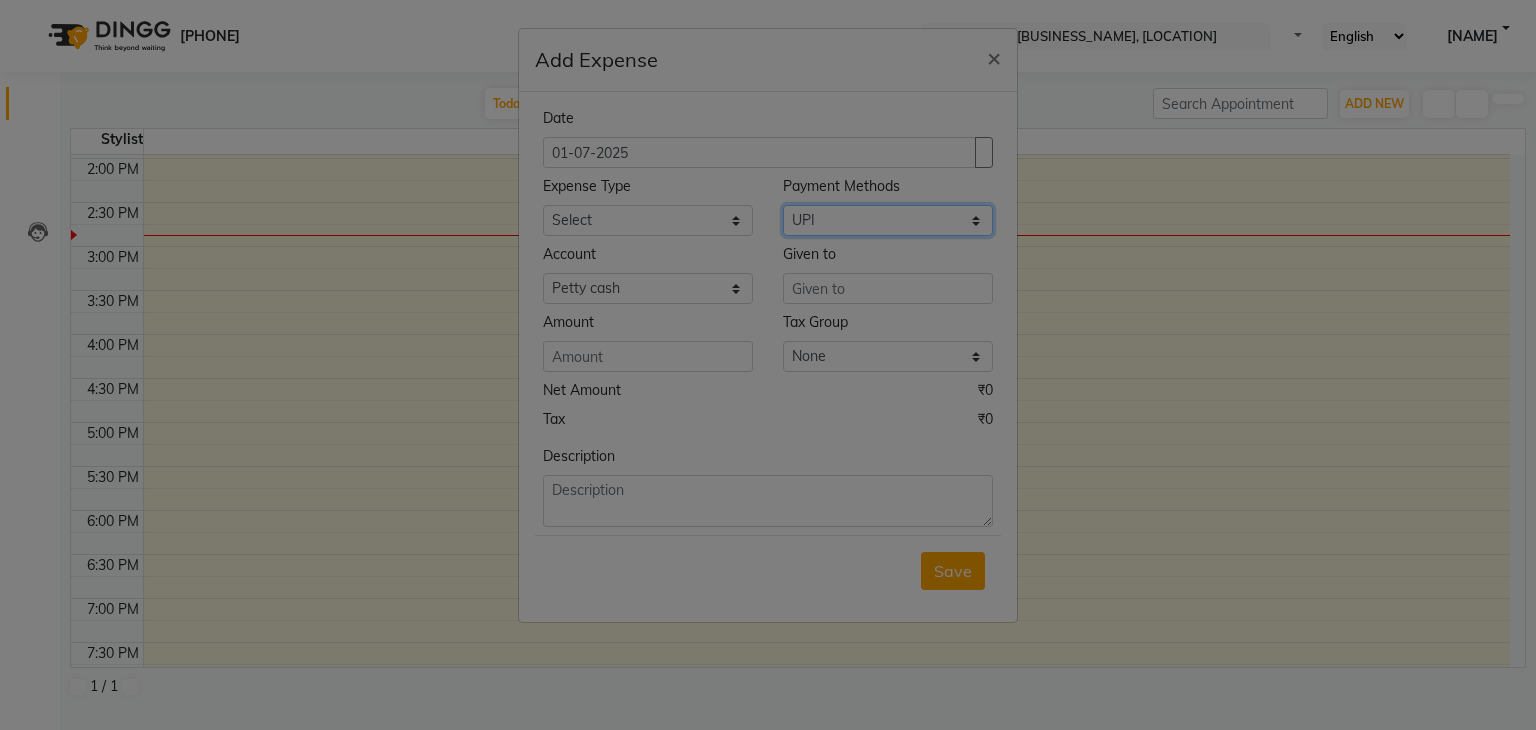 click on "Select CASH UPI Bank CARD Wallet" at bounding box center [888, 220] 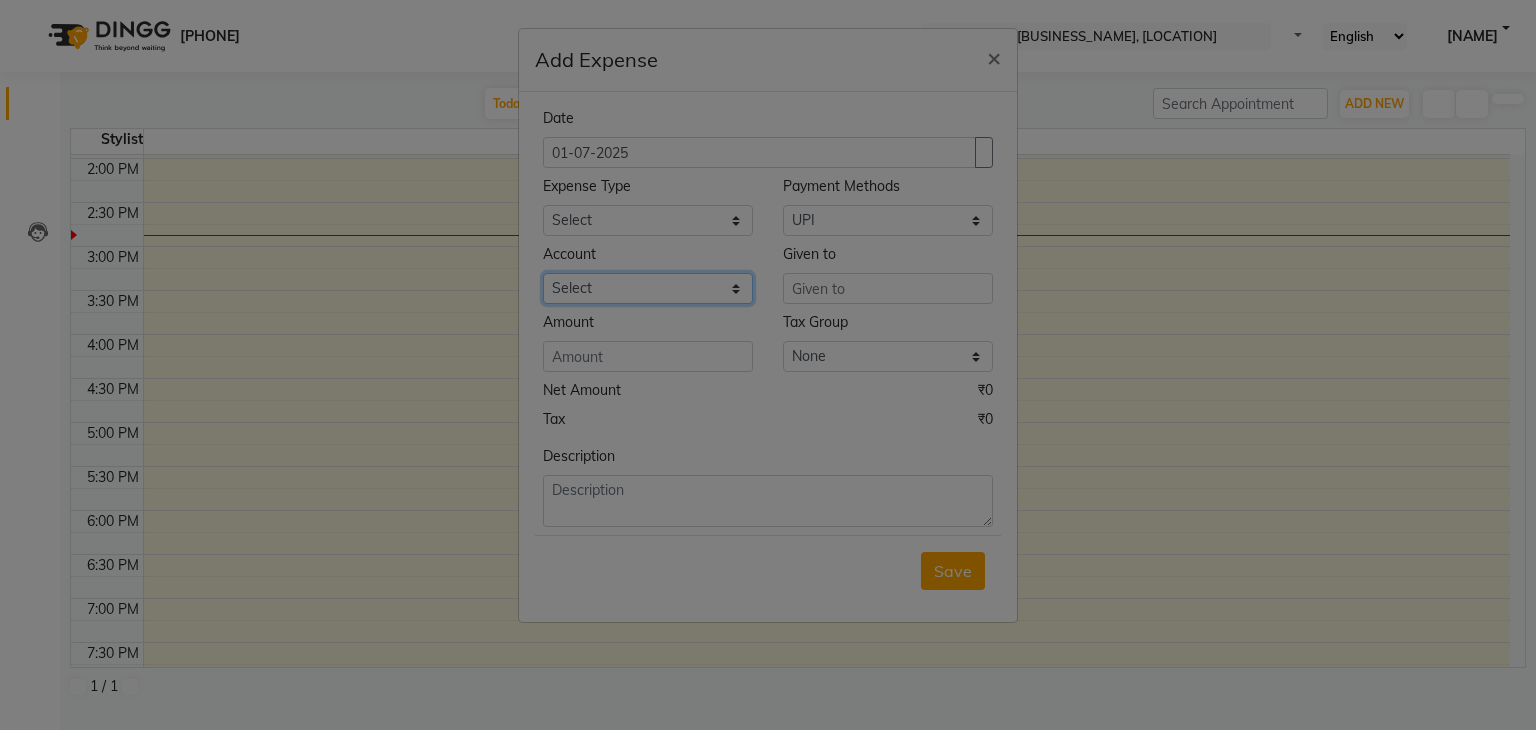 click on "Select Expenseaccount Bankaccount" at bounding box center [648, 220] 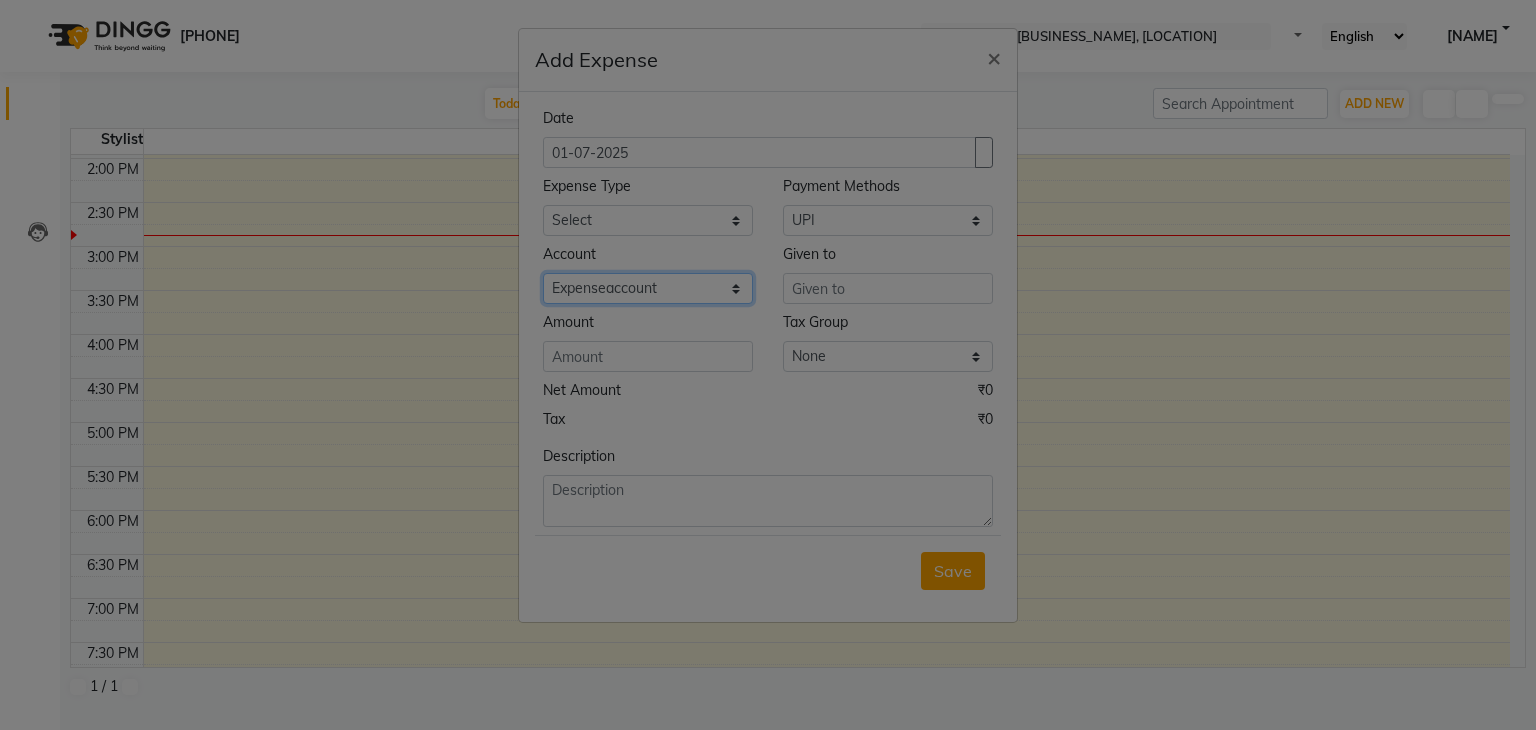 click on "Select Expenseaccount Bankaccount" at bounding box center [648, 220] 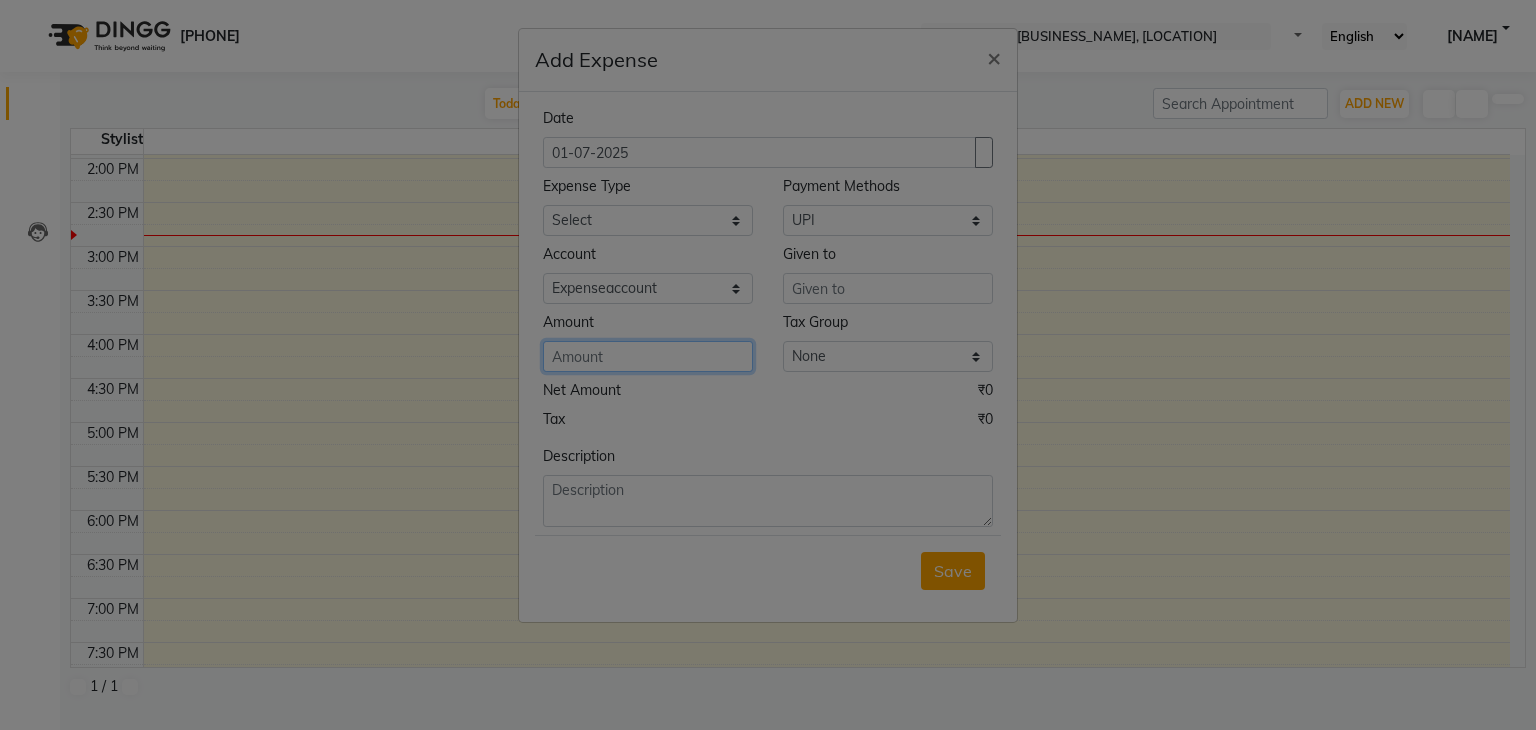 click at bounding box center (648, 356) 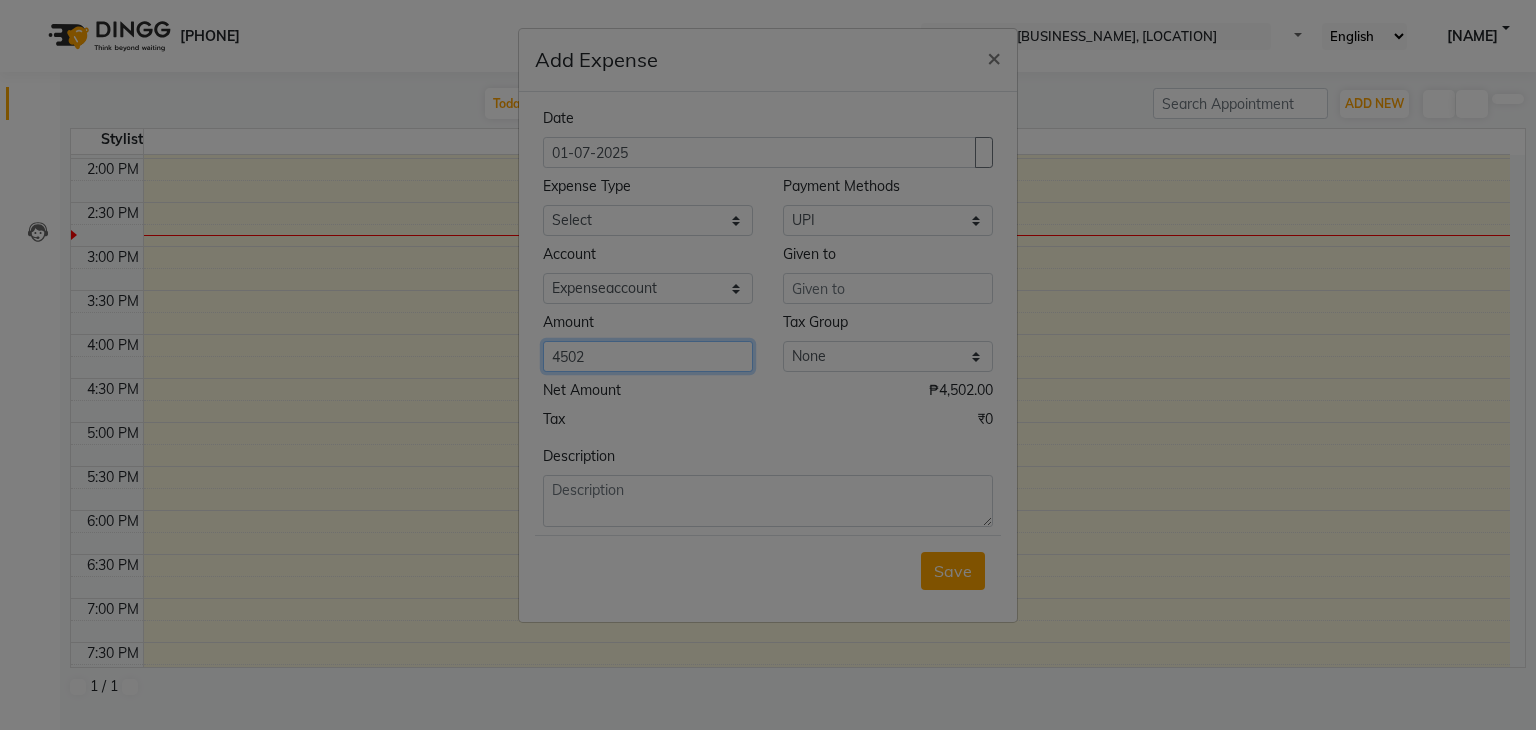 click on "4502" at bounding box center (648, 356) 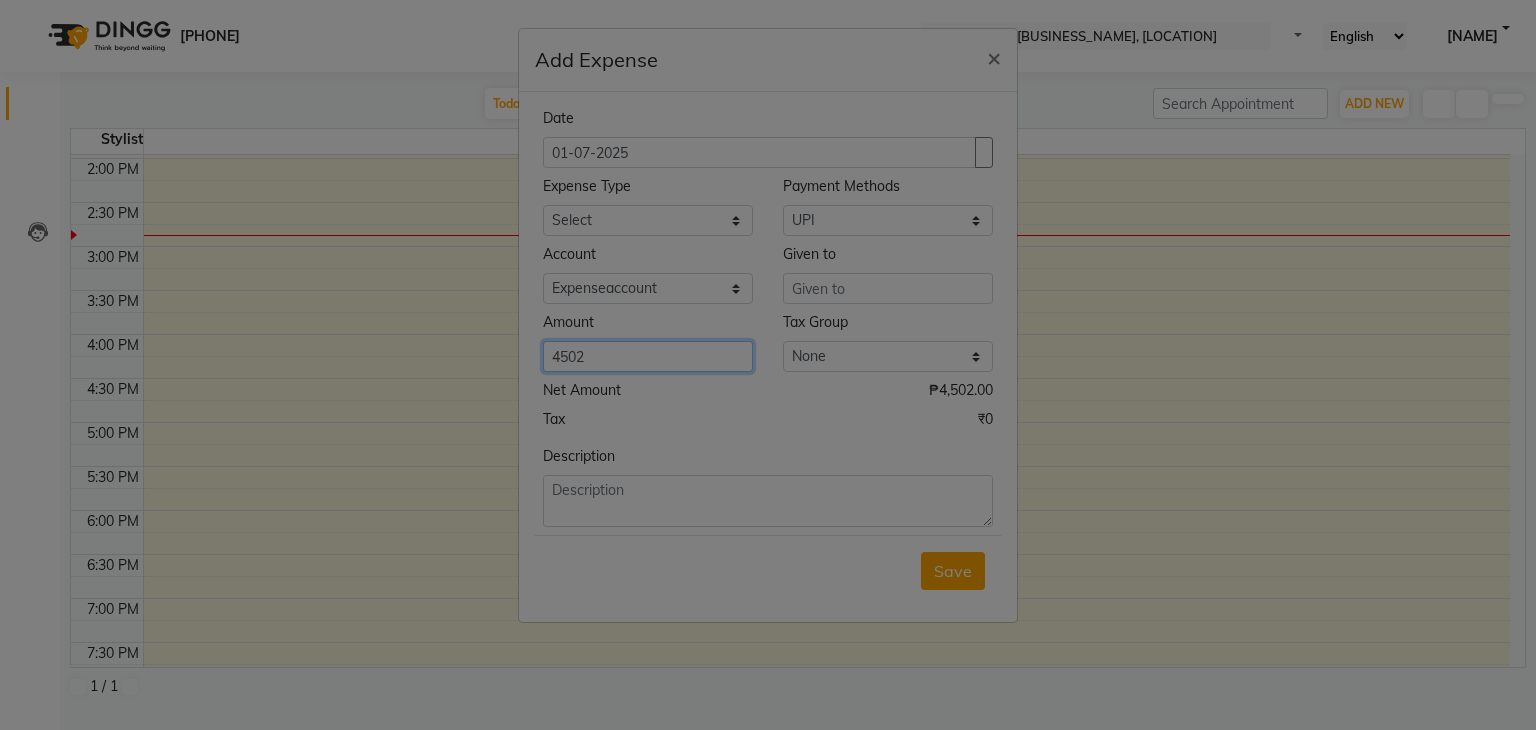 type on "4502" 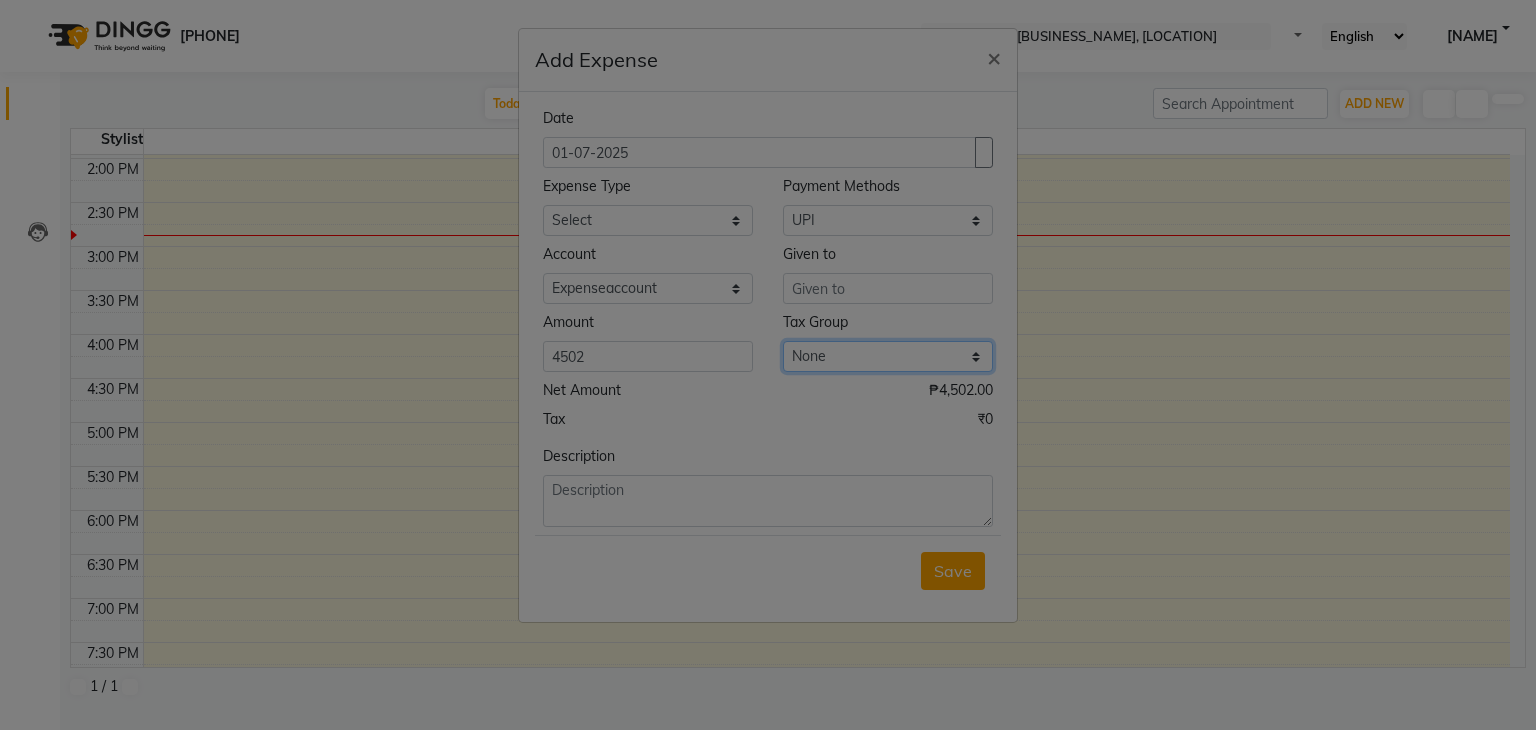 click on "None 5% 12% GST" at bounding box center [888, 356] 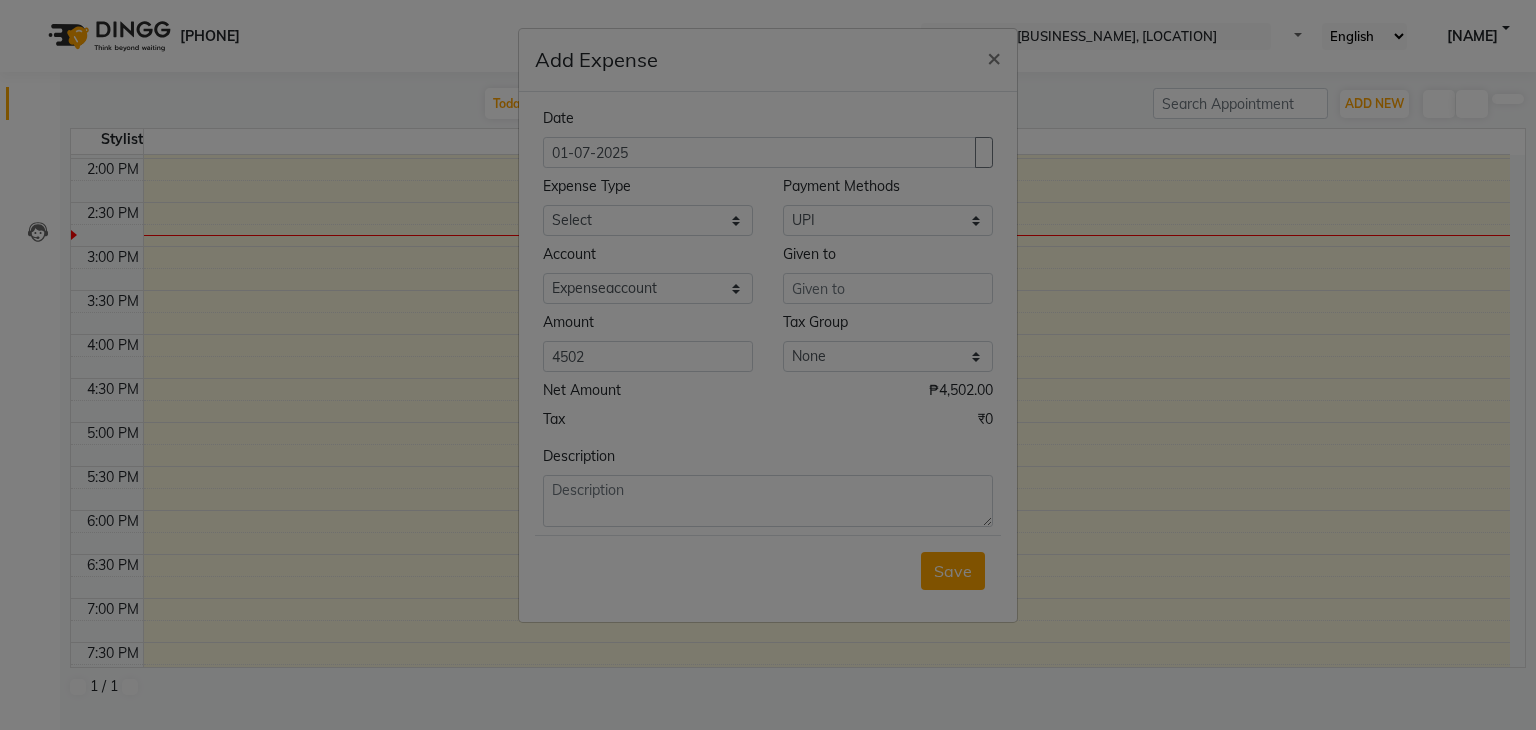 click on "Tax ₱0" at bounding box center [768, 394] 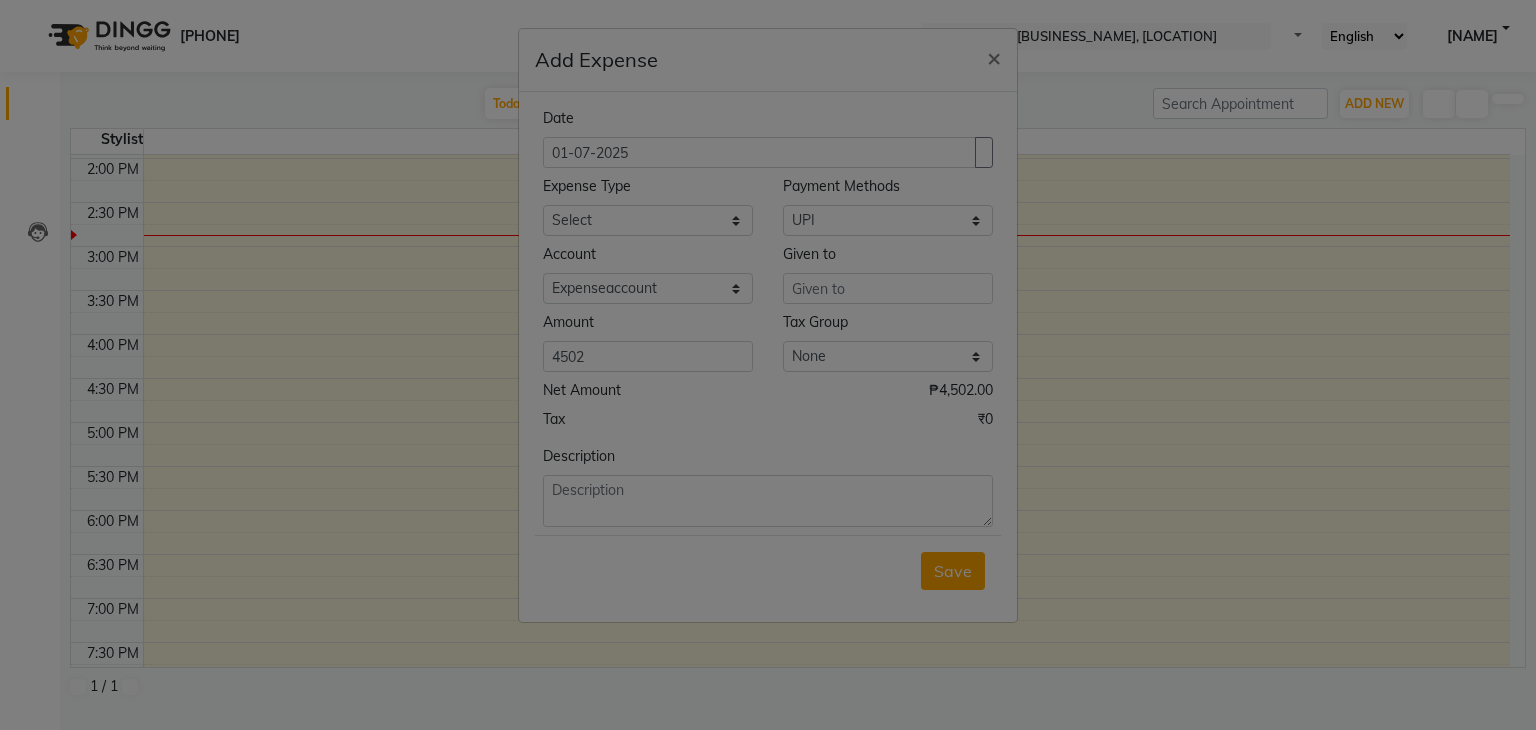 click on "Tax ₱0" at bounding box center [768, 394] 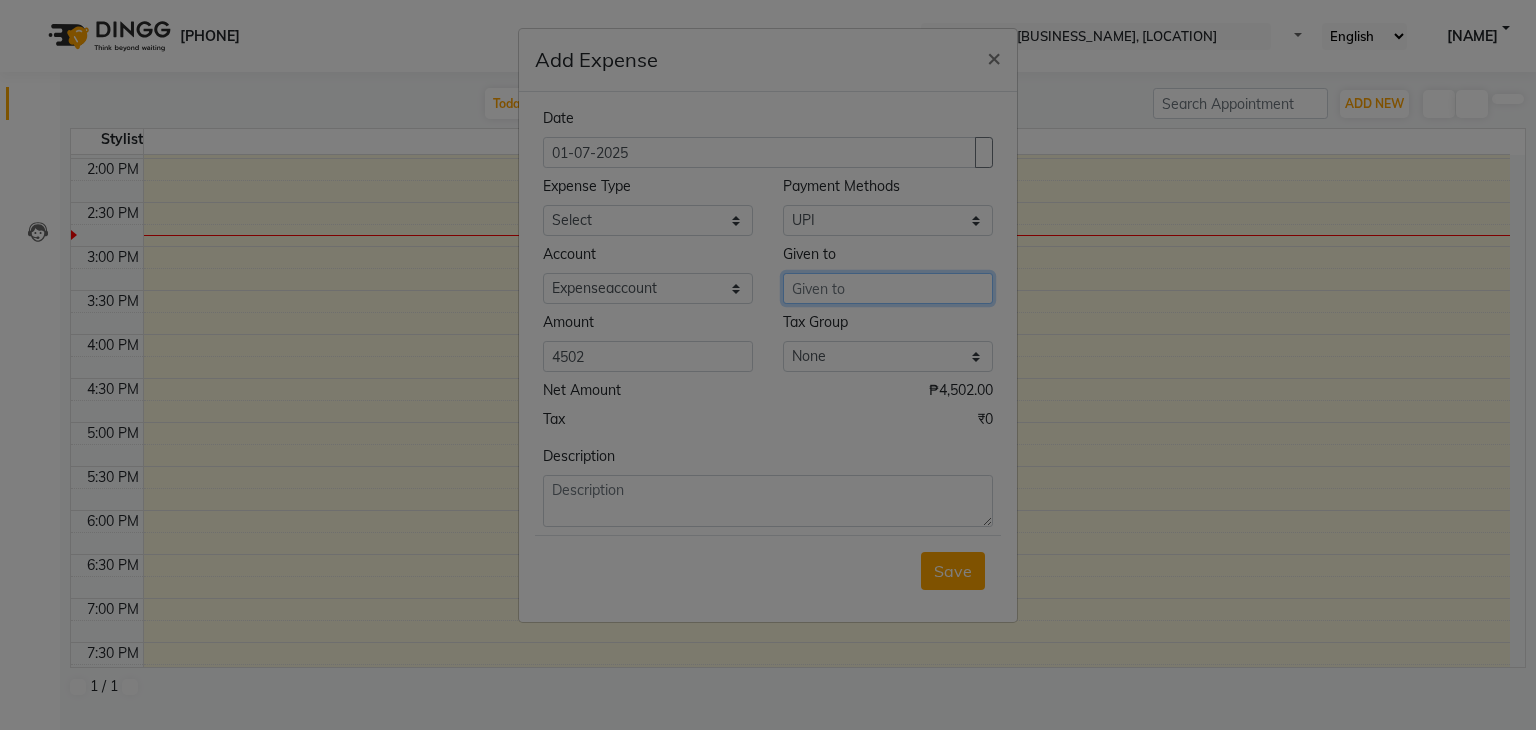 click at bounding box center (888, 288) 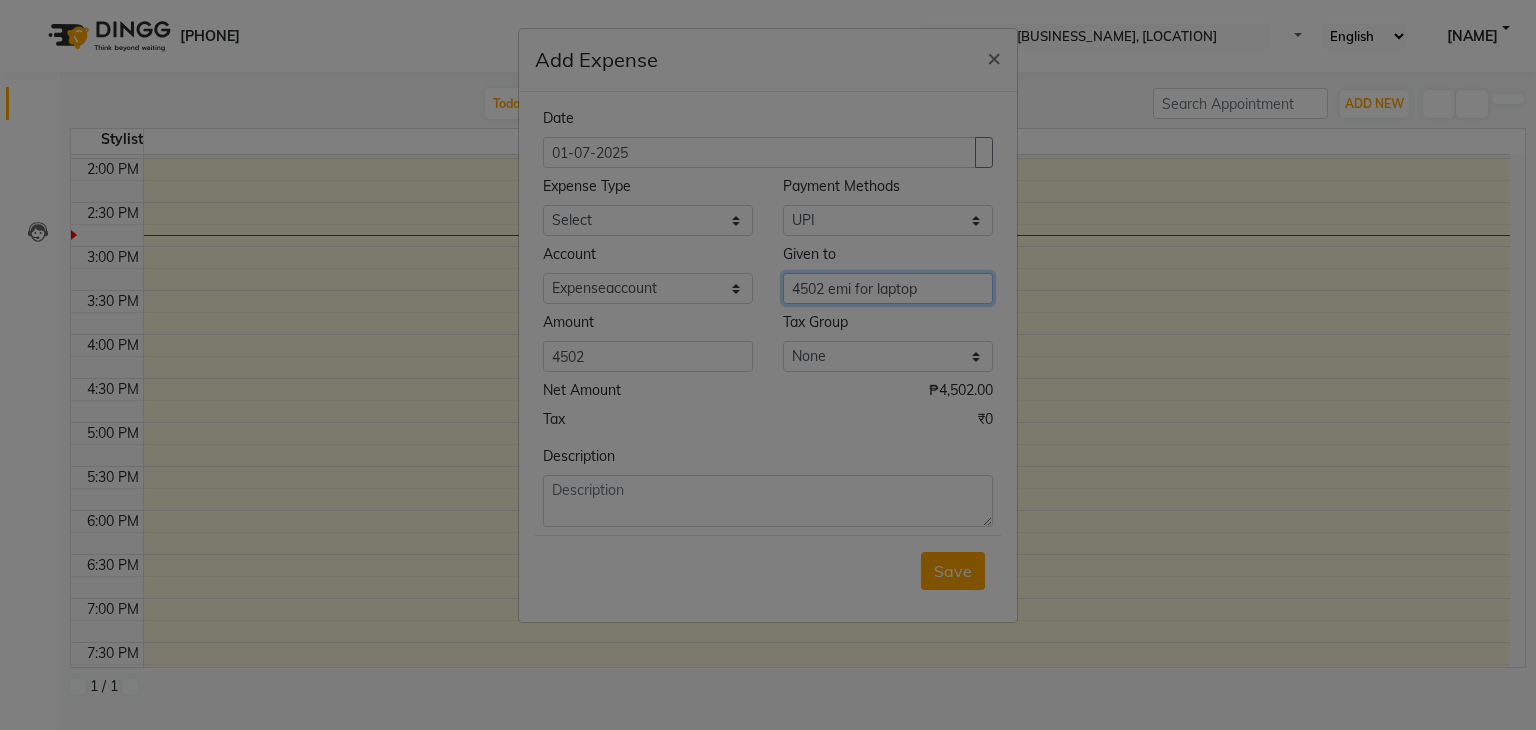 click on "4502 emi for laptop" at bounding box center (888, 288) 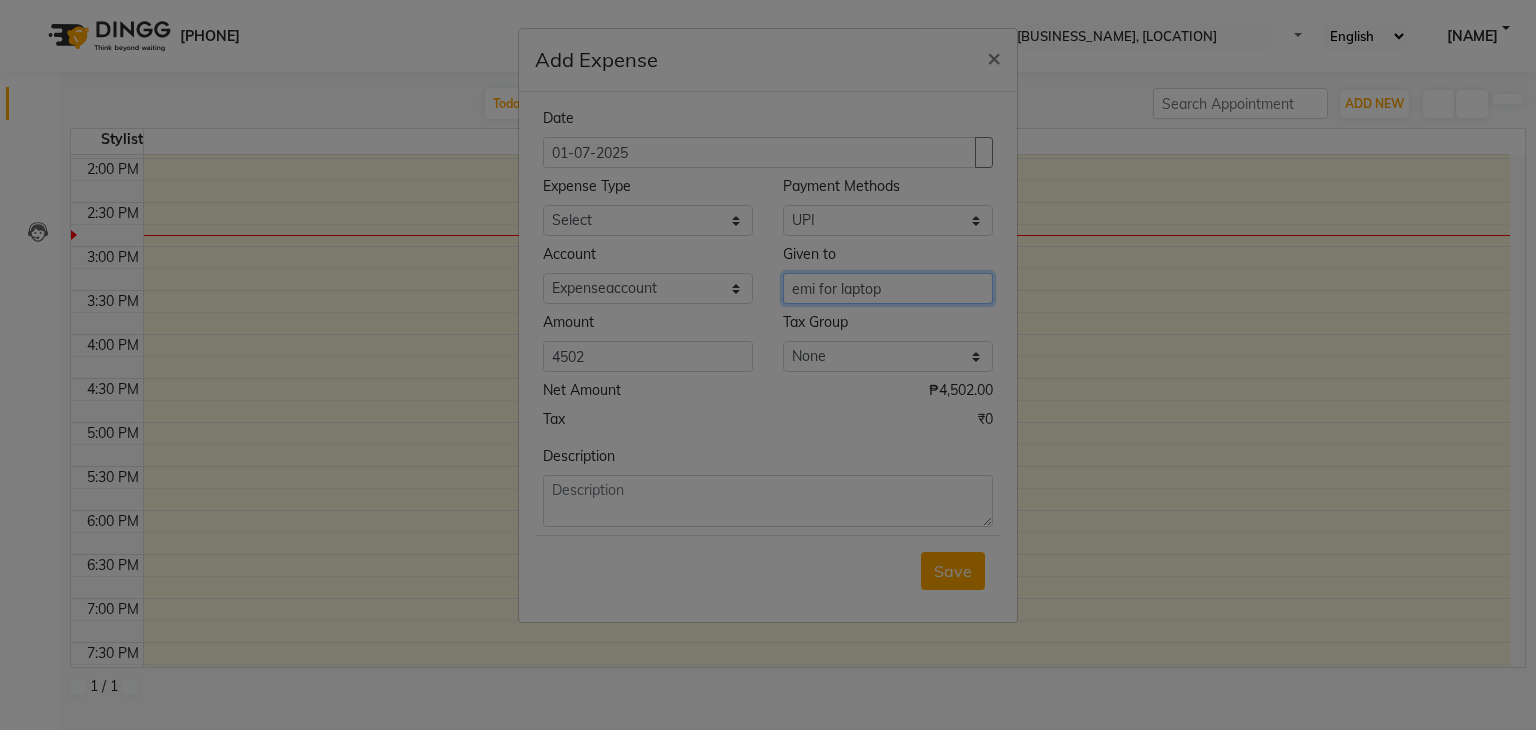 type on "emi for laptop" 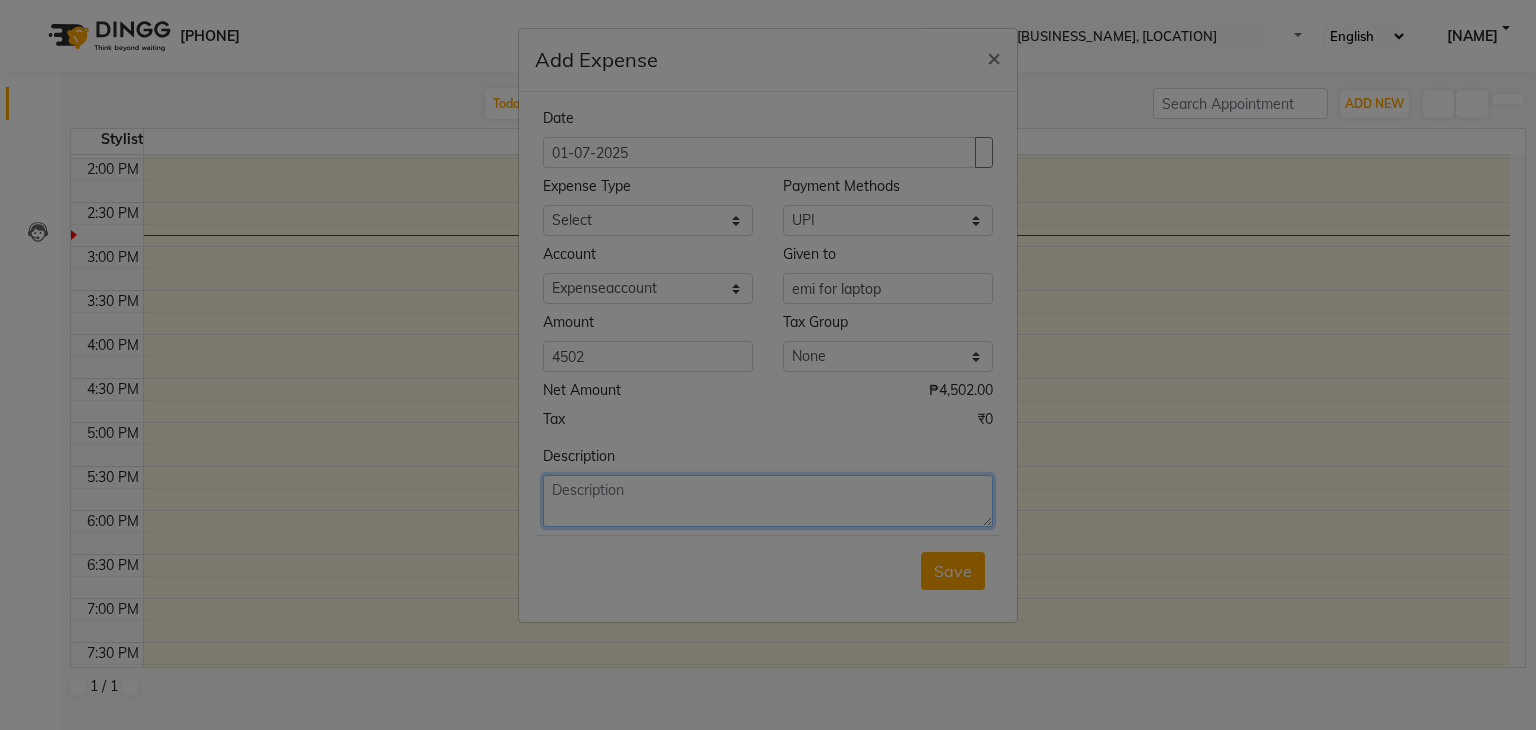 click at bounding box center (768, 501) 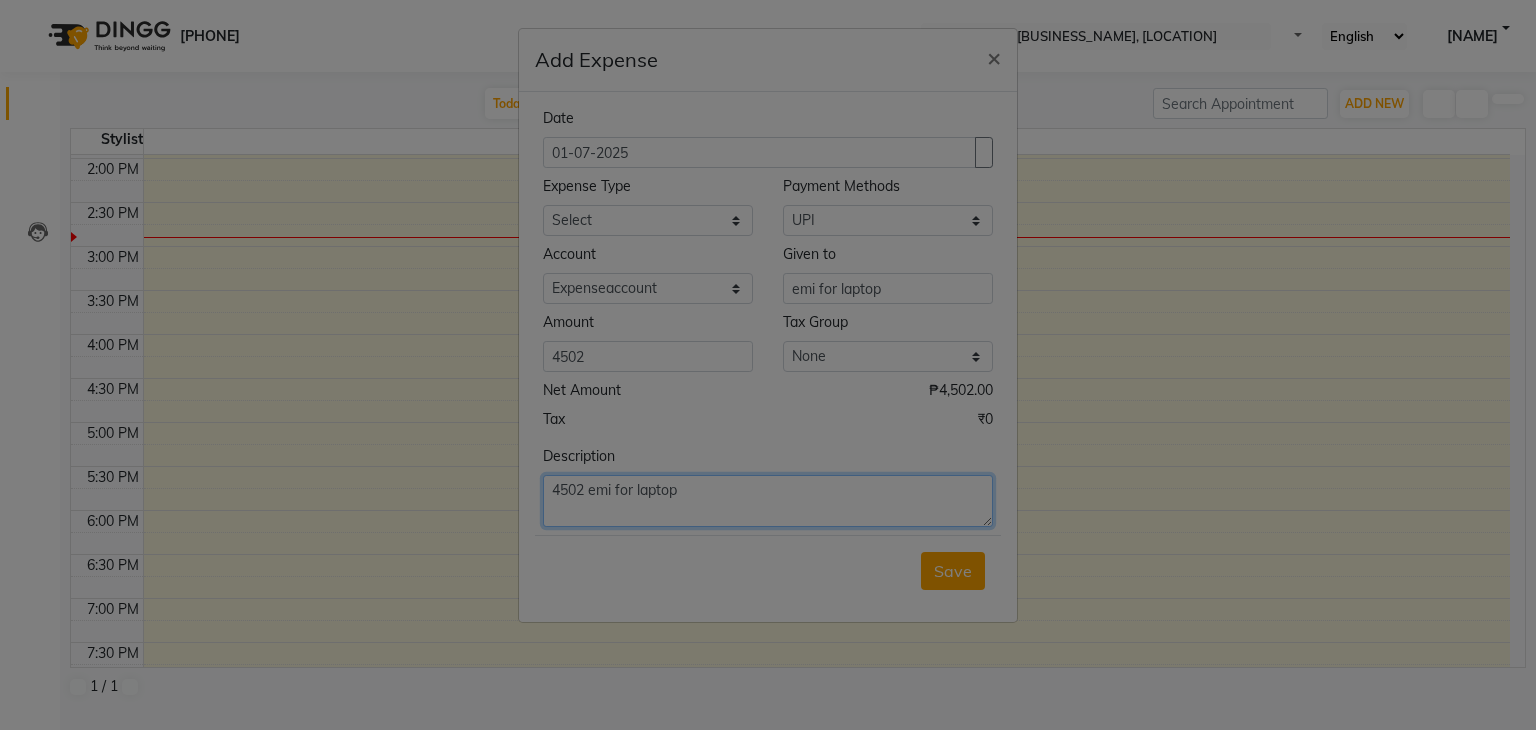 click on "4502 emi for laptop" at bounding box center [768, 501] 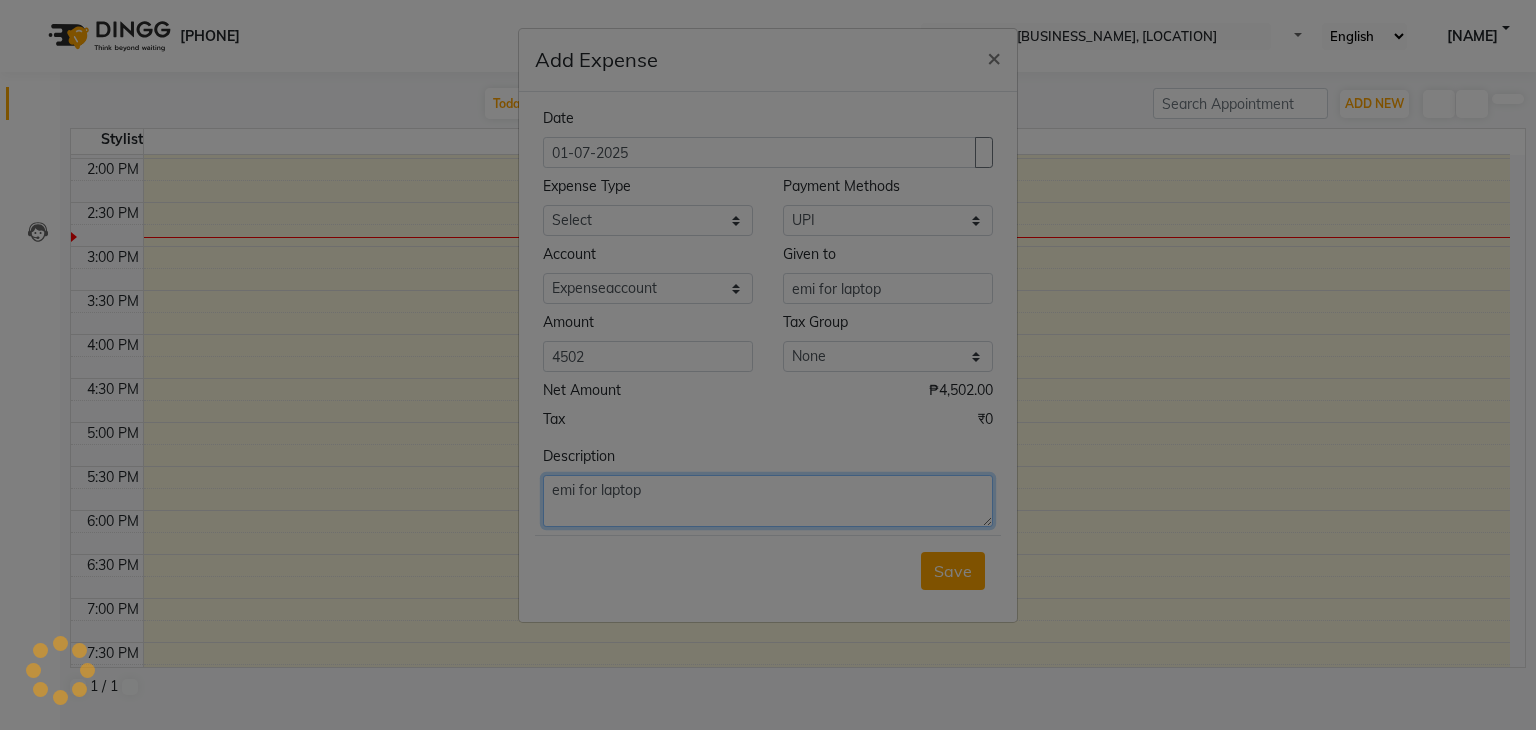 type on "emi for laptop" 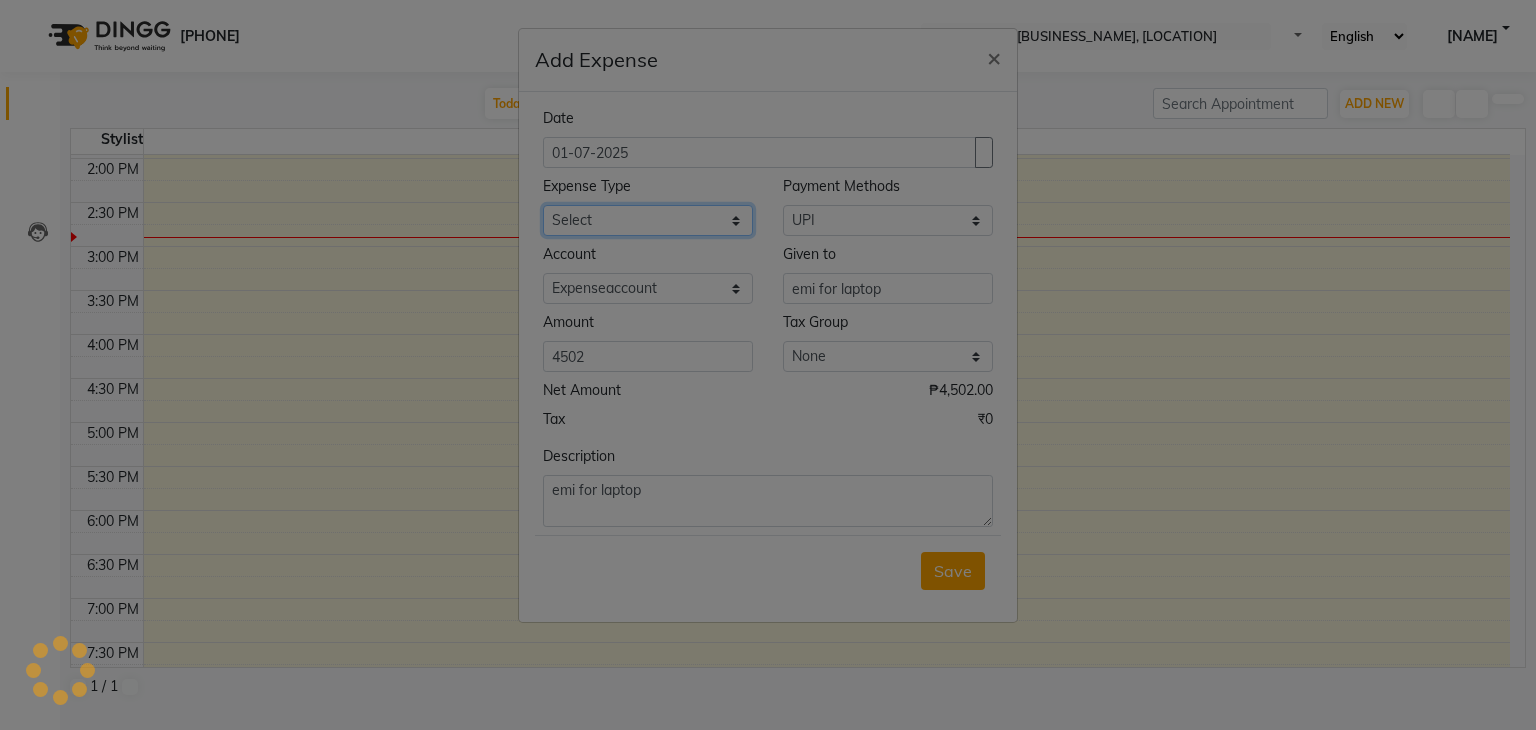click on "Select Advance Salary Bank charges Cash transfer to bank Cash transfer to hub Client Snacks Clinical charges Electricity Bill Equipment FnF Fuel GST Incentive Insurance International purchase Maintenance Marketing Miscellaneous Other Pantry Product Rent Salary Shahbaz TX Staff Snacks Tea & Refreshment Training and Education Utilities" at bounding box center [648, 220] 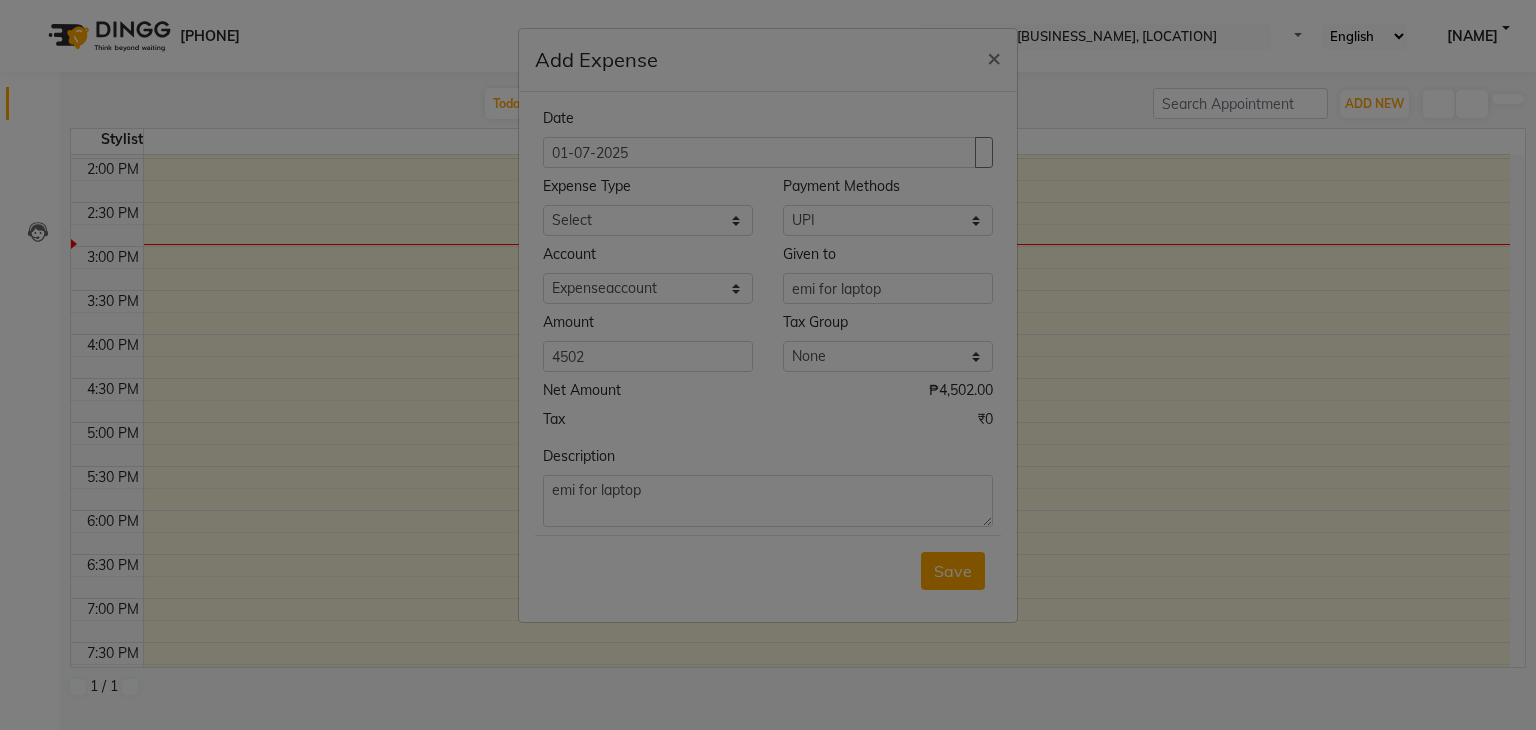 click on "Net Amount ₱4,502.00" at bounding box center [768, 394] 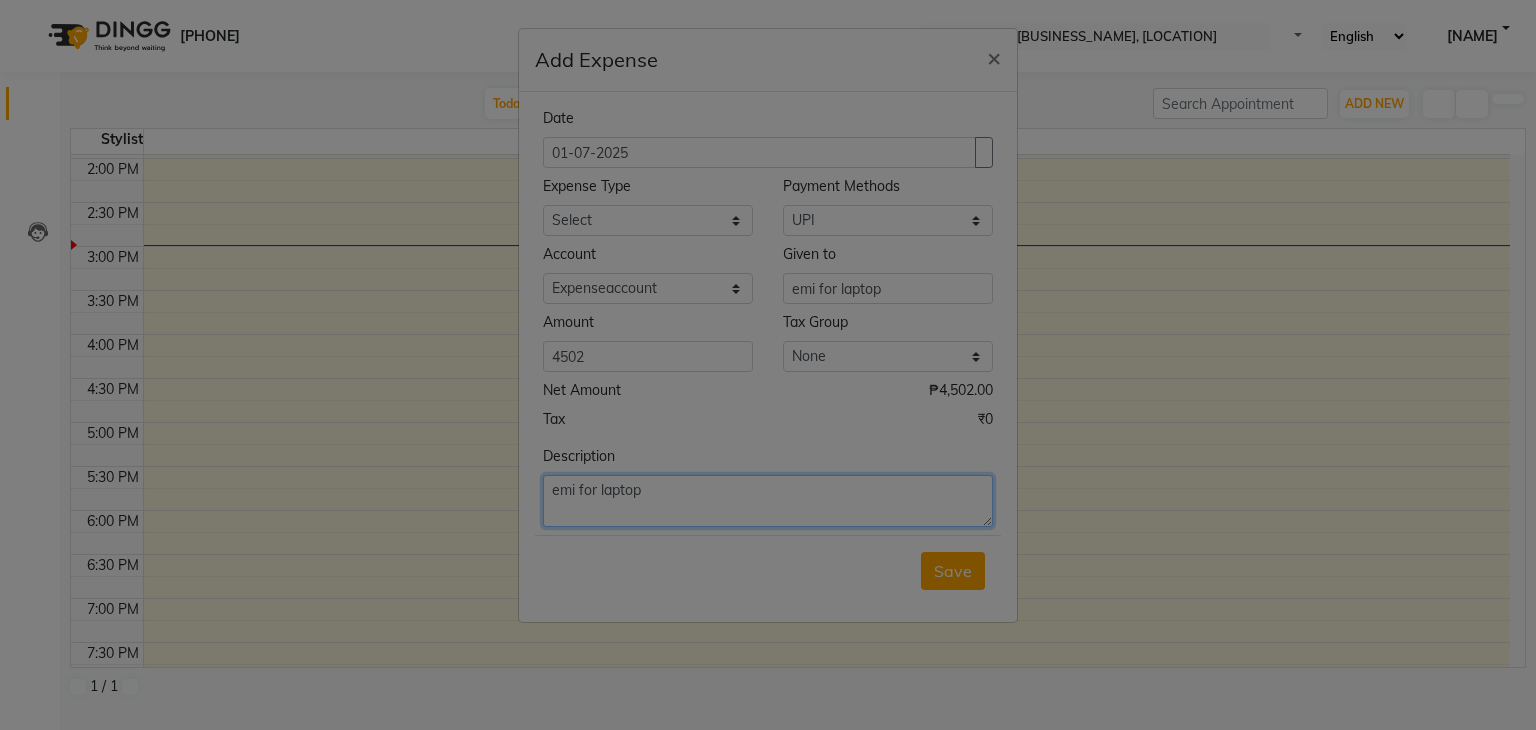 click on "emi for laptop" at bounding box center (768, 501) 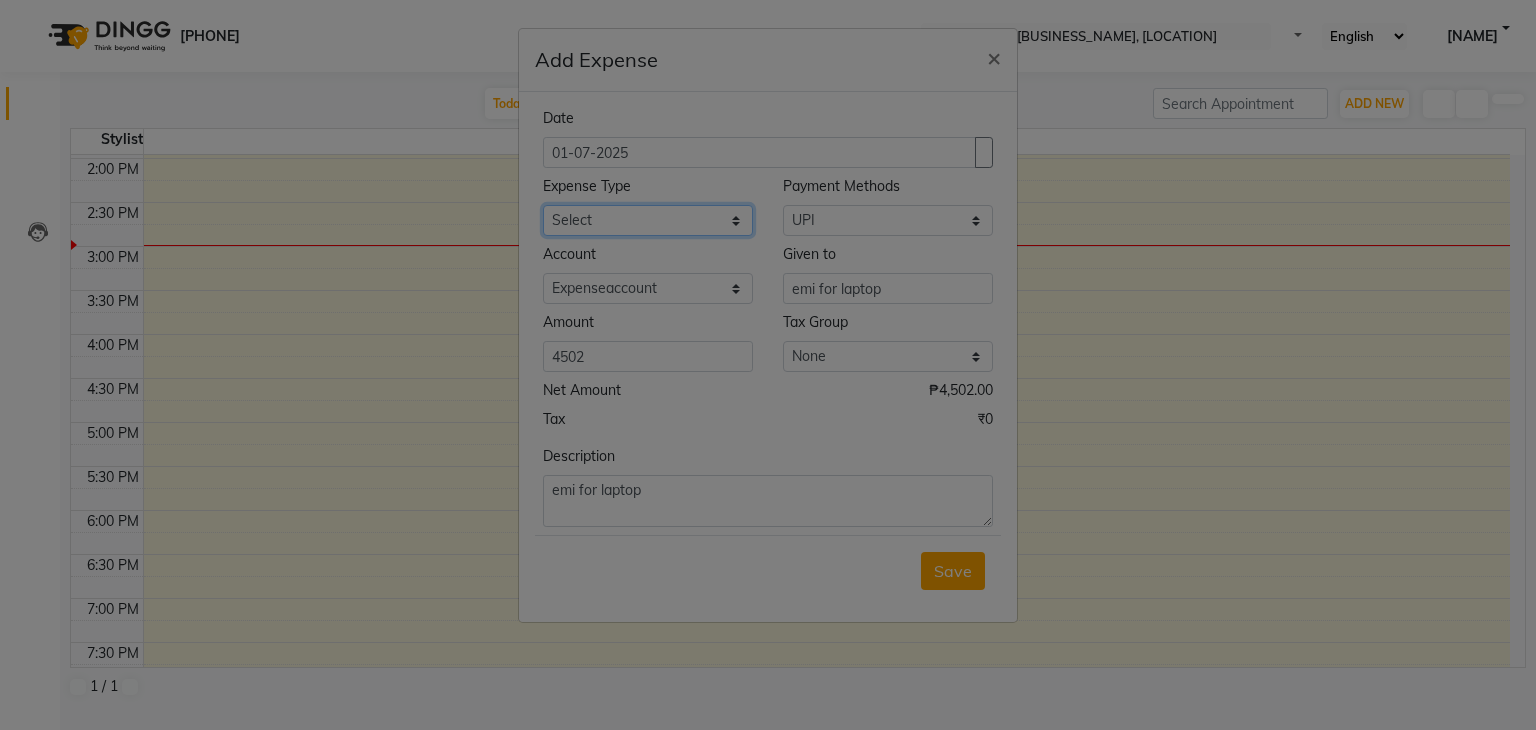 click on "Select Advance Salary Bank charges Cash transfer to bank Cash transfer to hub Client Snacks Clinical charges Electricity Bill Equipment FnF Fuel GST Incentive Insurance International purchase Maintenance Marketing Miscellaneous Other Pantry Product Rent Salary Shahbaz TX Staff Snacks Tea & Refreshment Training and Education Utilities" at bounding box center [648, 220] 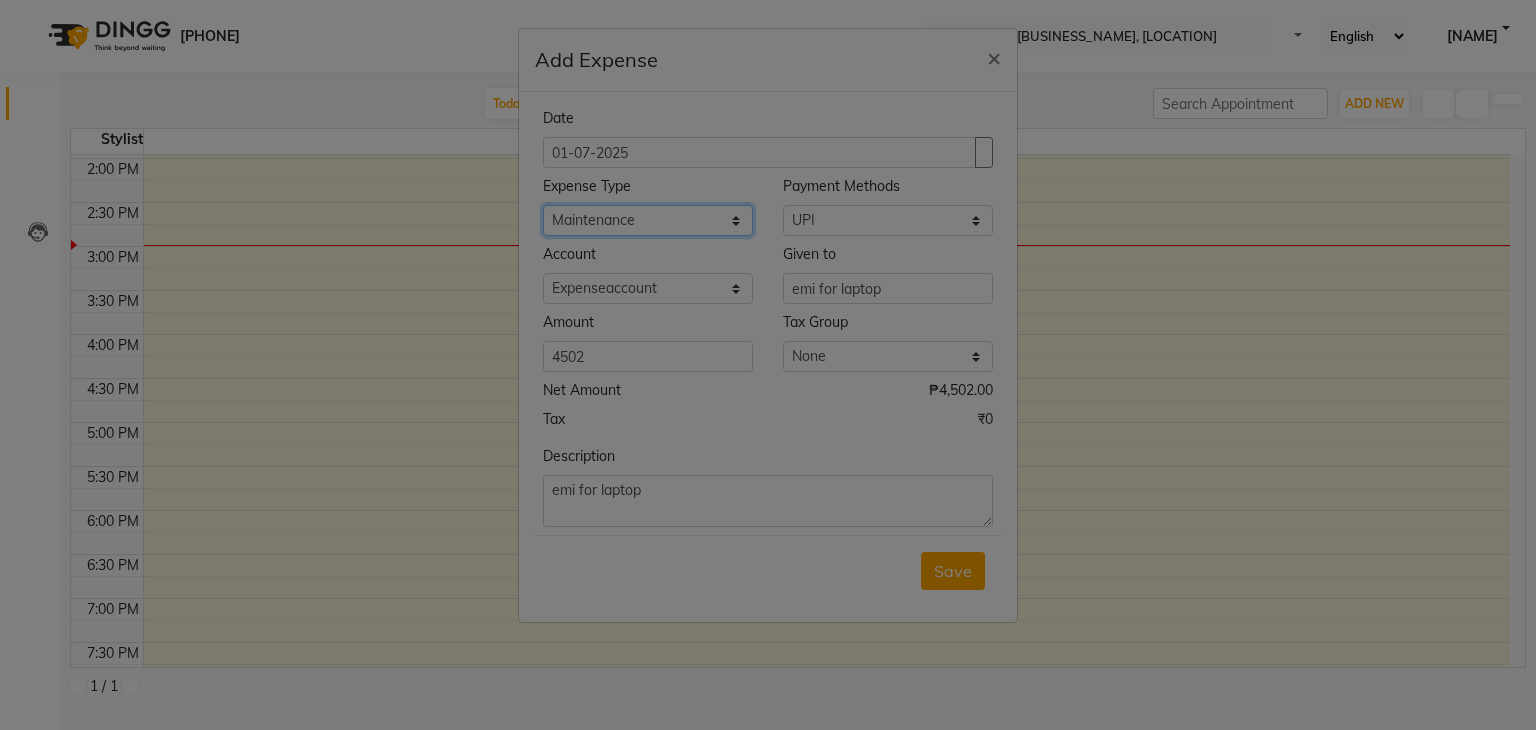 click on "Select Advance Salary Bank charges Cash transfer to bank Cash transfer to hub Client Snacks Clinical charges Electricity Bill Equipment FnF Fuel GST Incentive Insurance International purchase Maintenance Marketing Miscellaneous Other Pantry Product Rent Salary Shahbaz TX Staff Snacks Tea & Refreshment Training and Education Utilities" at bounding box center (648, 220) 